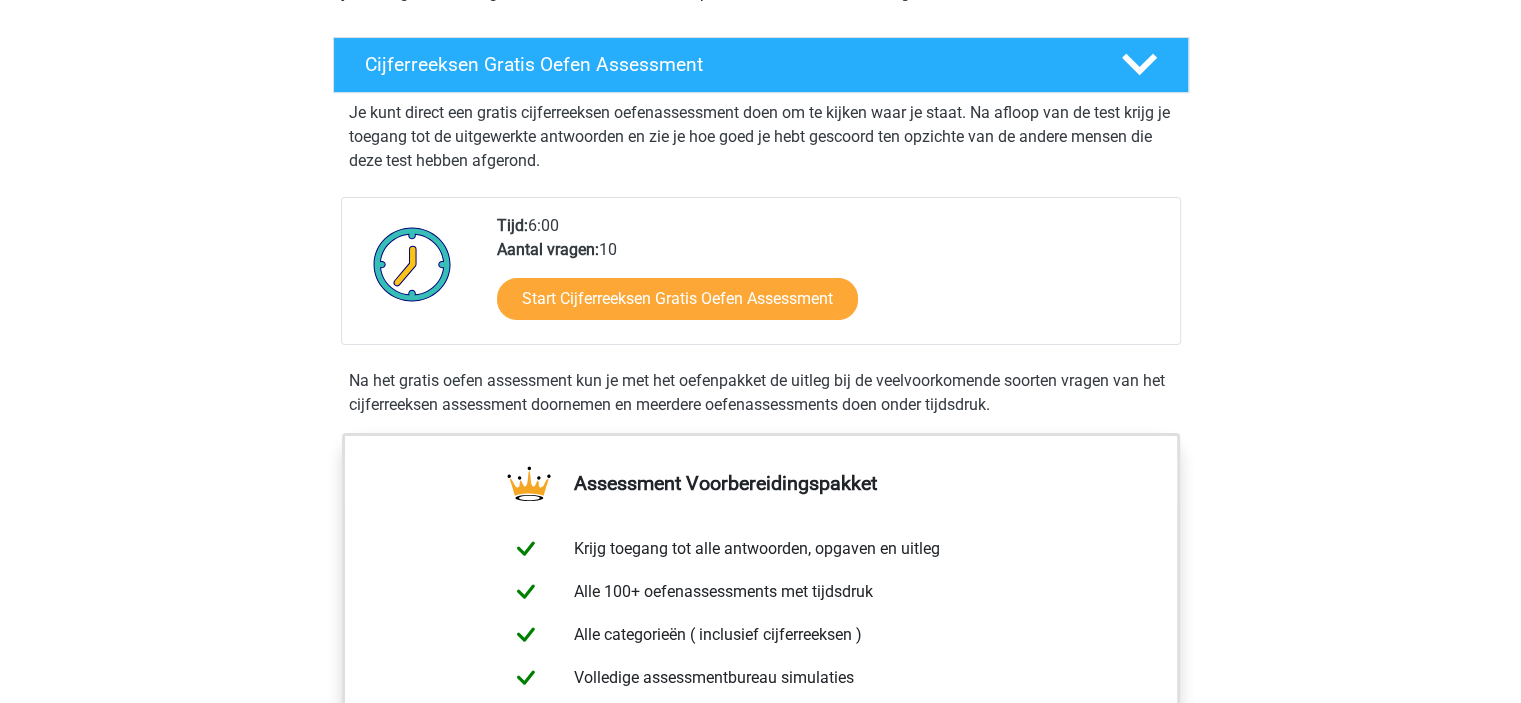 scroll, scrollTop: 299, scrollLeft: 0, axis: vertical 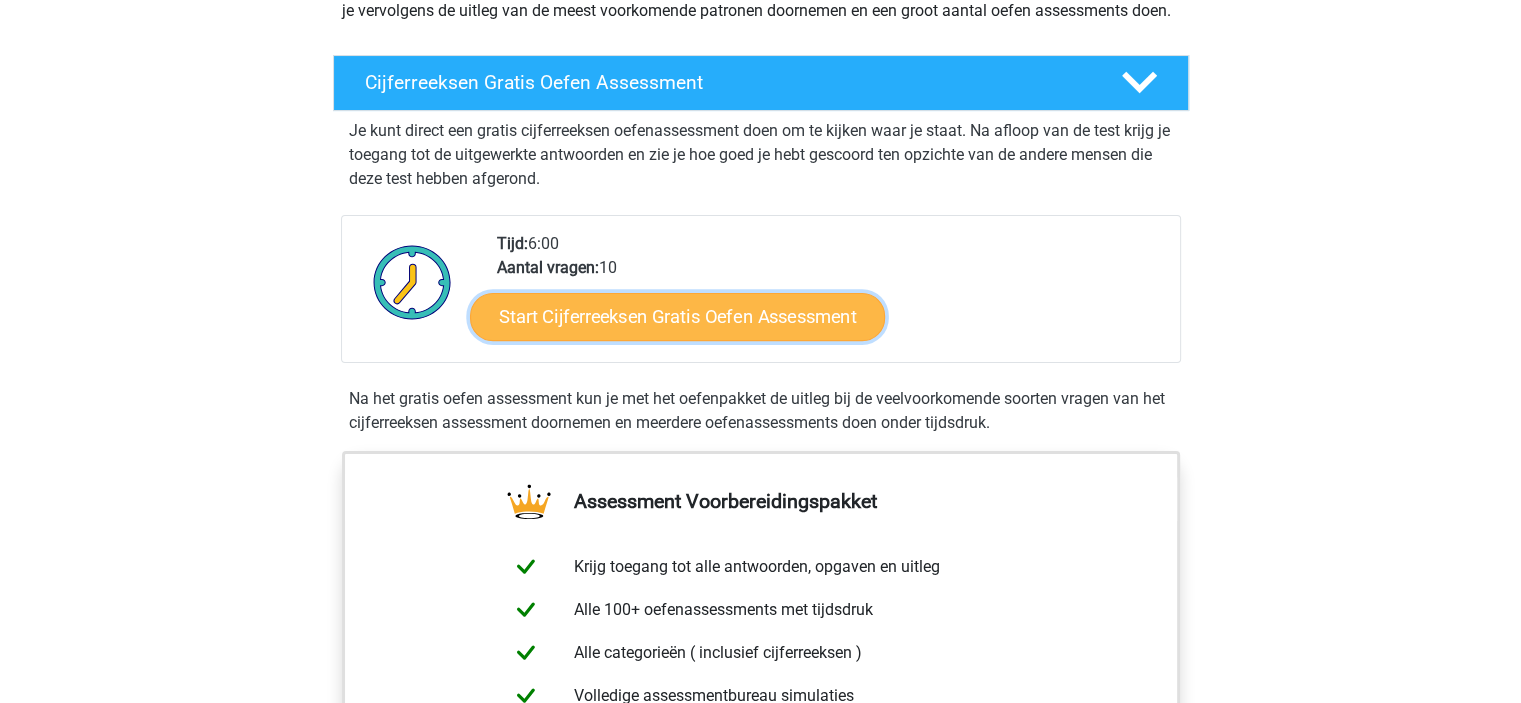 click on "Start Cijferreeksen
Gratis Oefen Assessment" at bounding box center [677, 316] 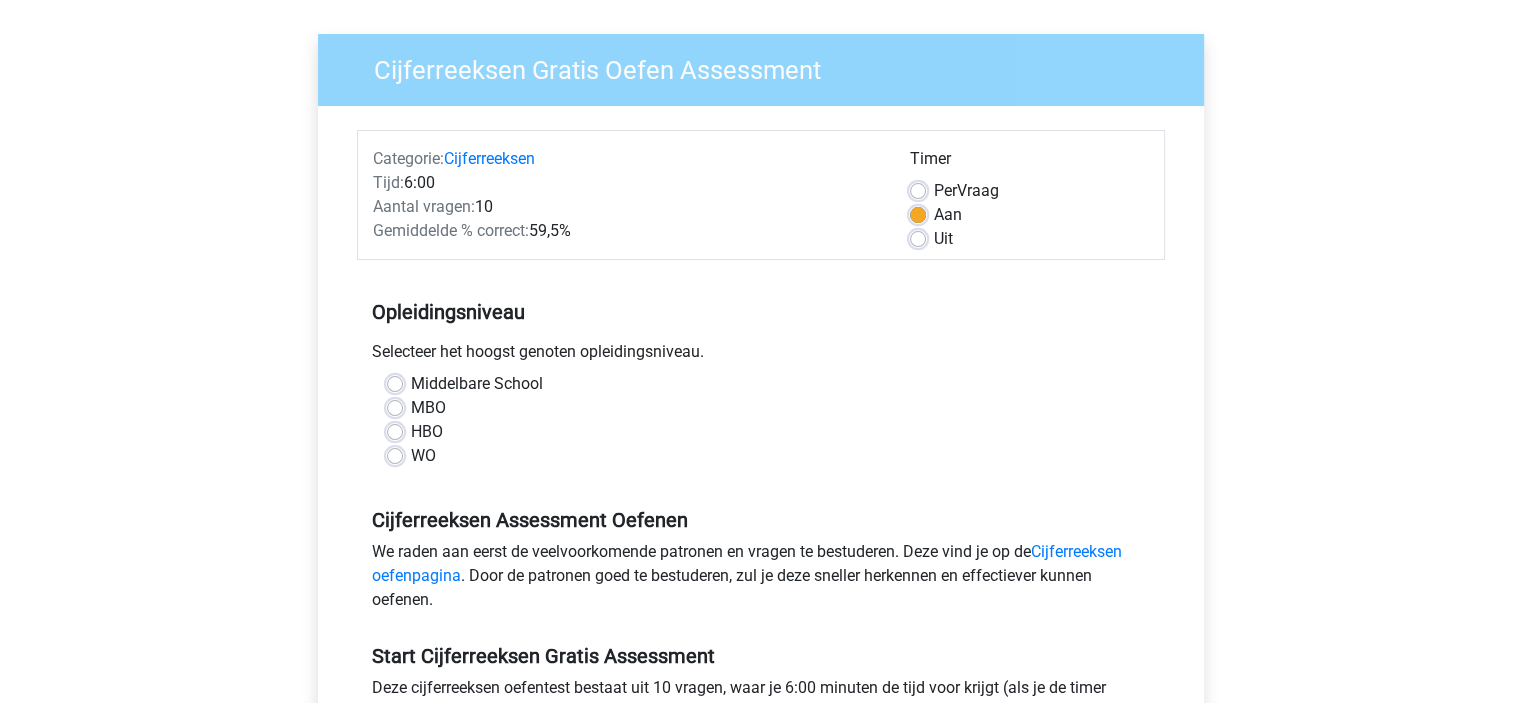 scroll, scrollTop: 132, scrollLeft: 0, axis: vertical 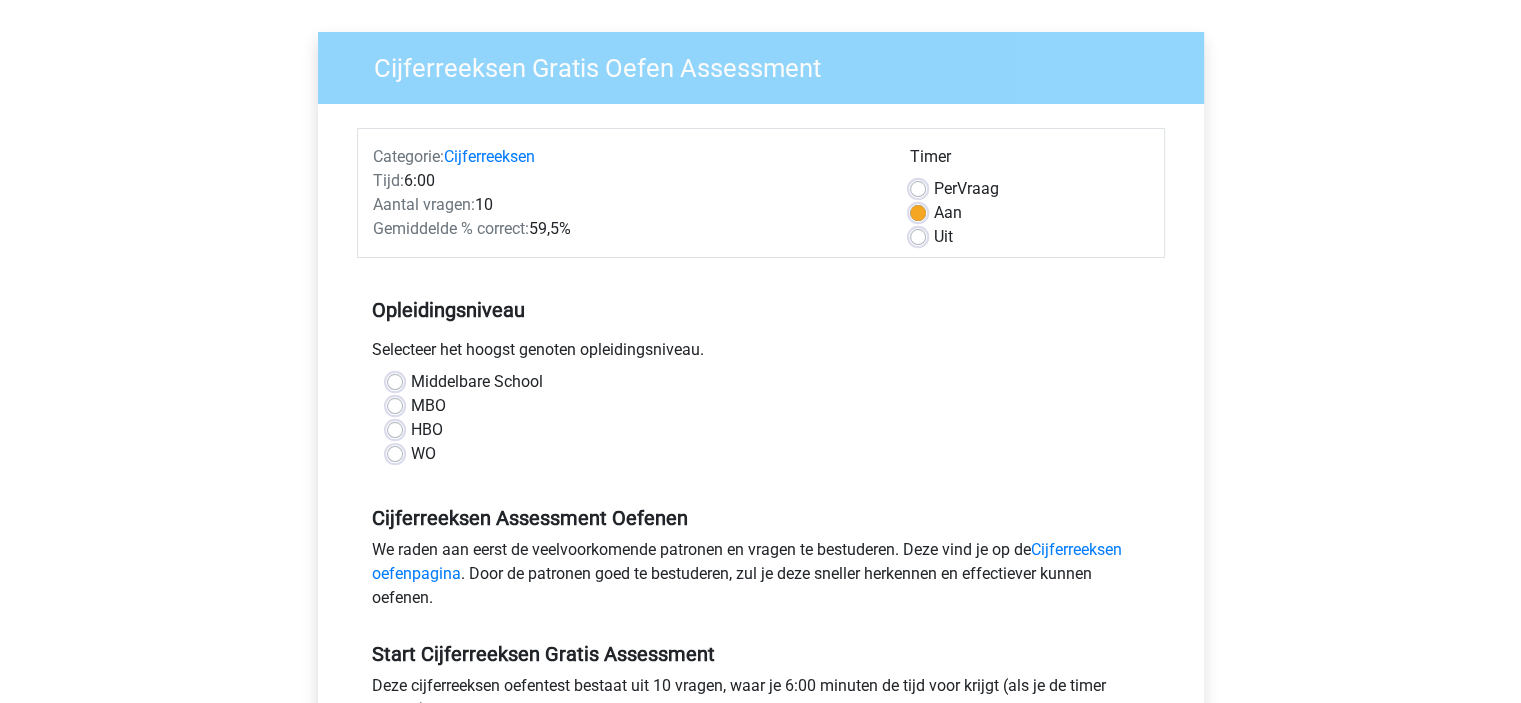 click on "Timer
Per  Vraag
Aan
Uit" at bounding box center [1029, 197] 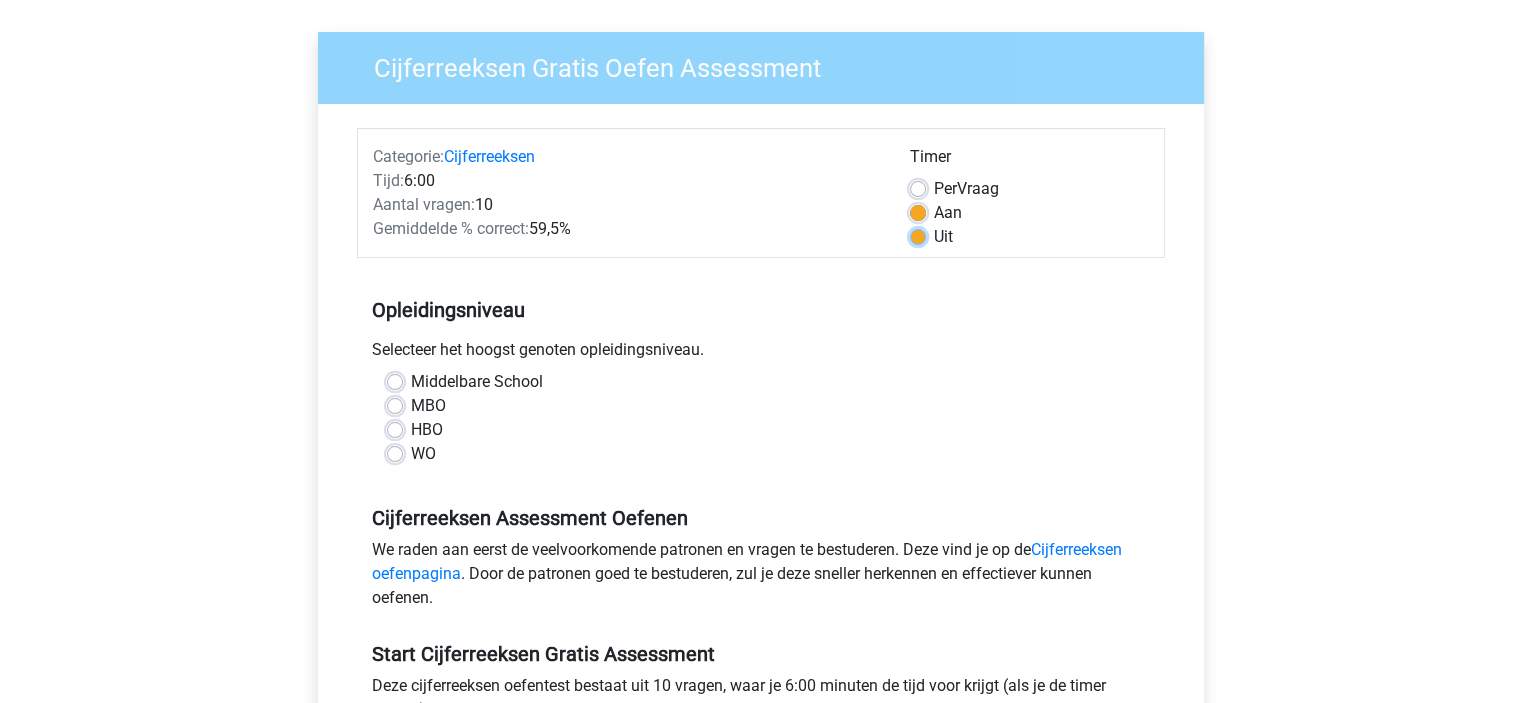 click on "Uit" at bounding box center (918, 235) 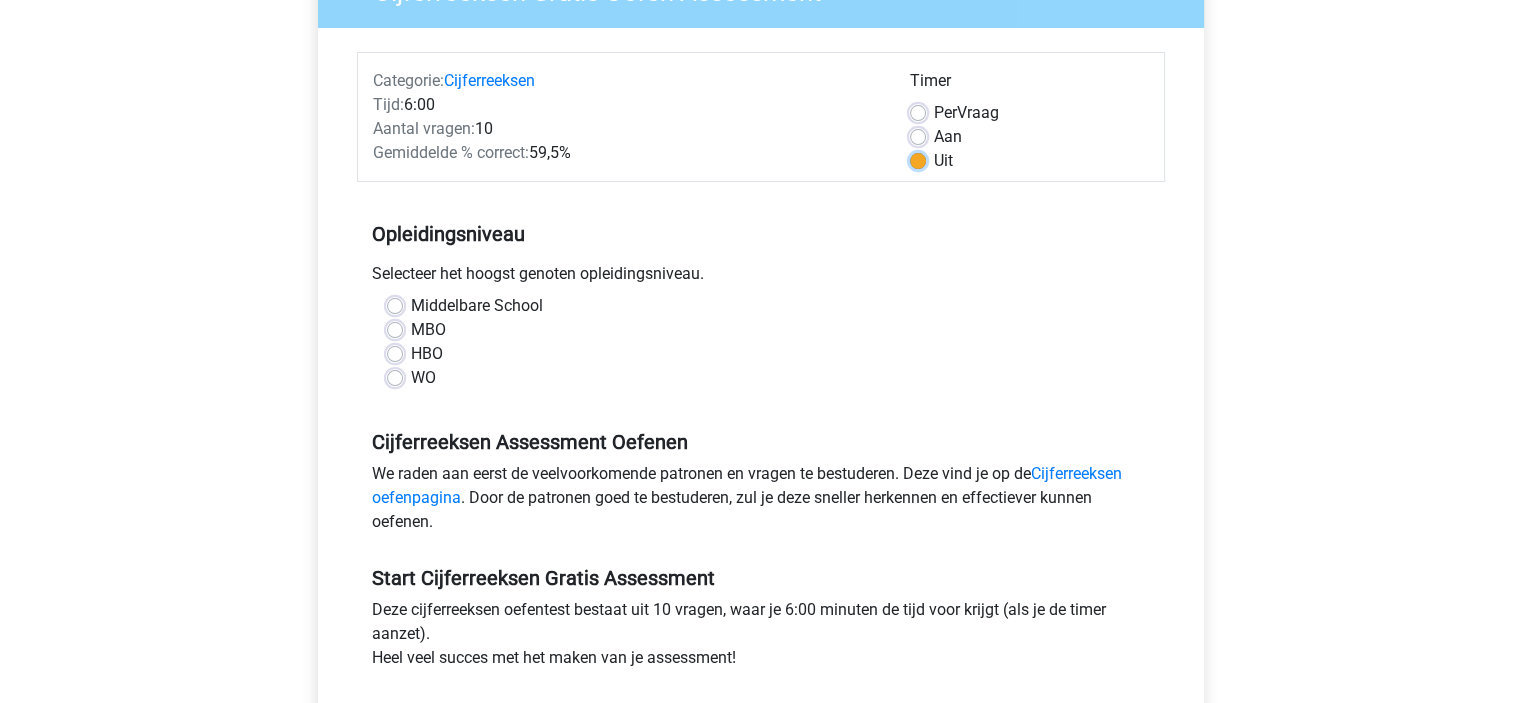 scroll, scrollTop: 225, scrollLeft: 0, axis: vertical 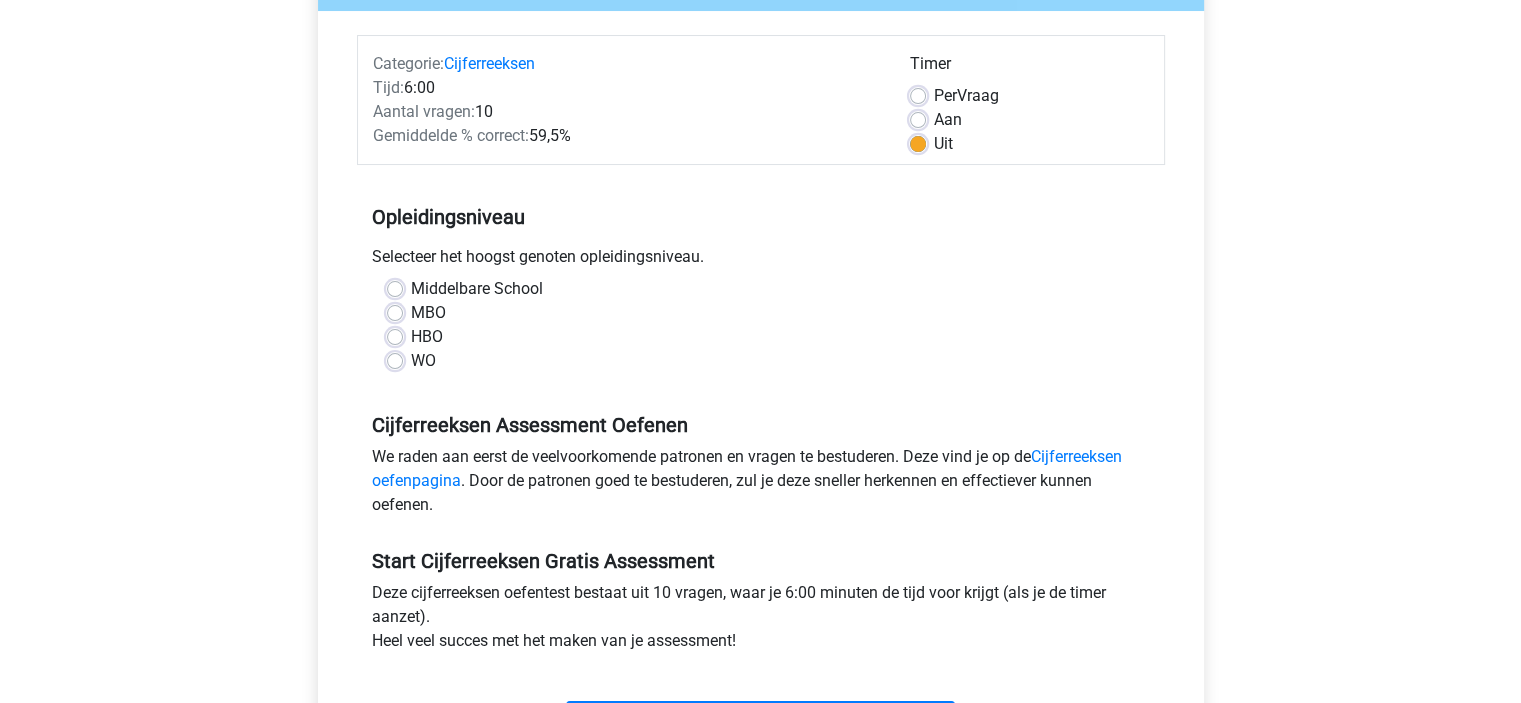 click on "WO" at bounding box center [423, 361] 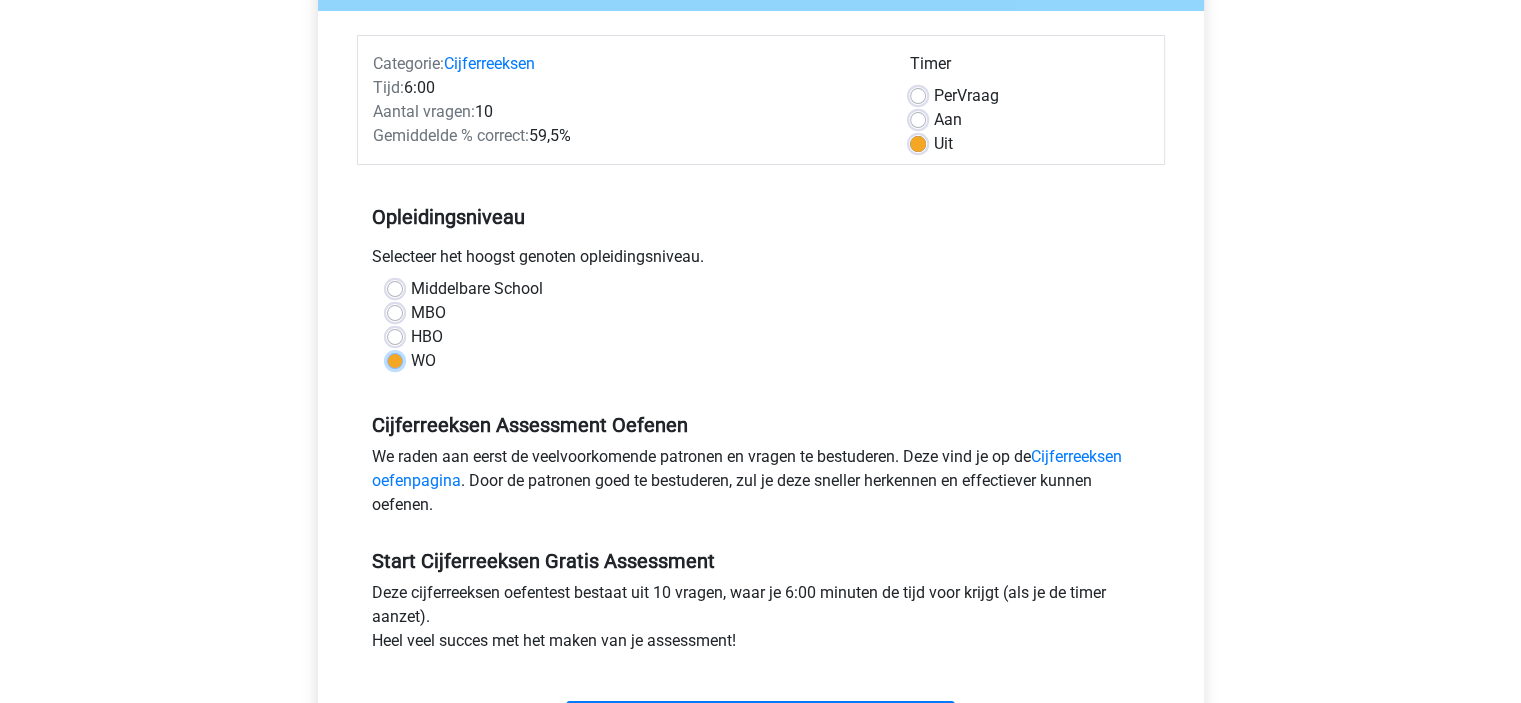 click on "WO" at bounding box center [395, 359] 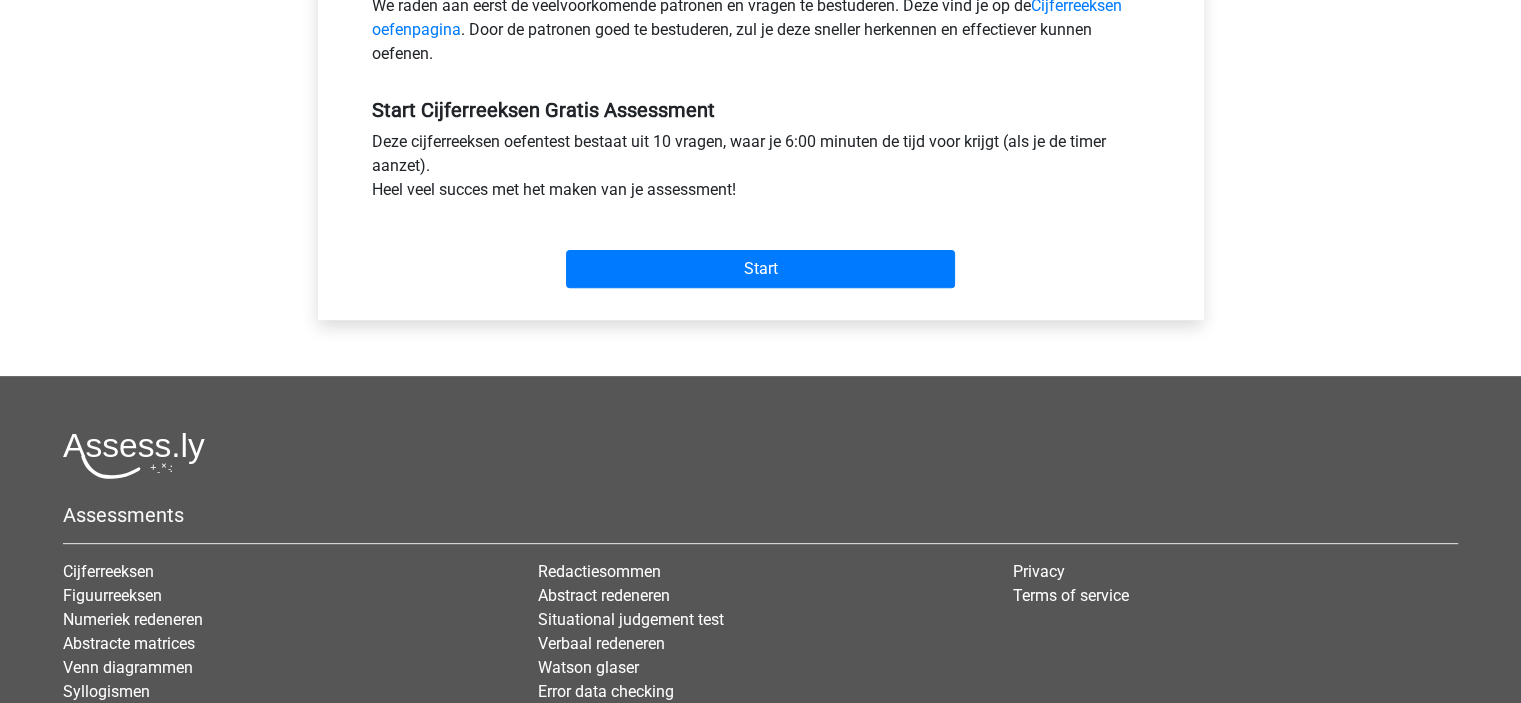 scroll, scrollTop: 678, scrollLeft: 0, axis: vertical 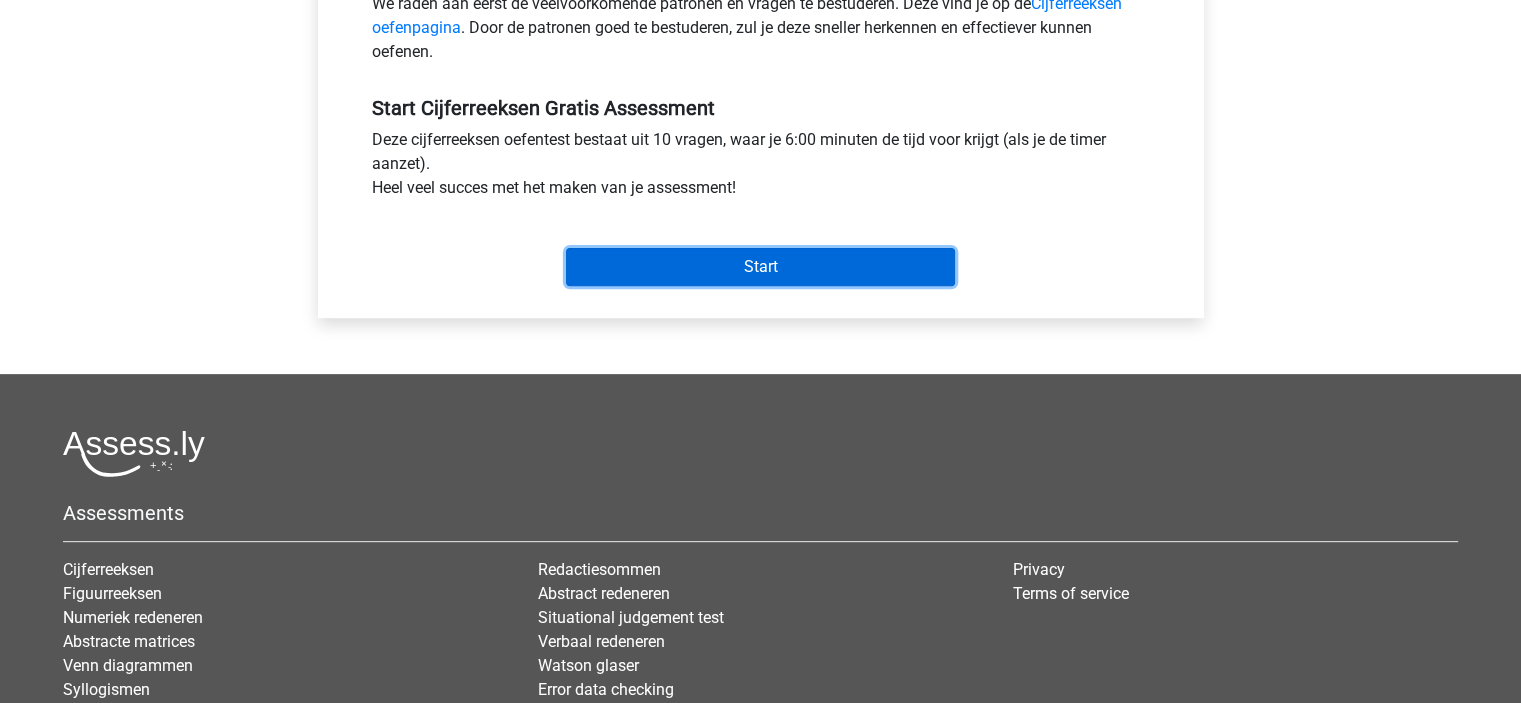 click on "Start" at bounding box center [760, 267] 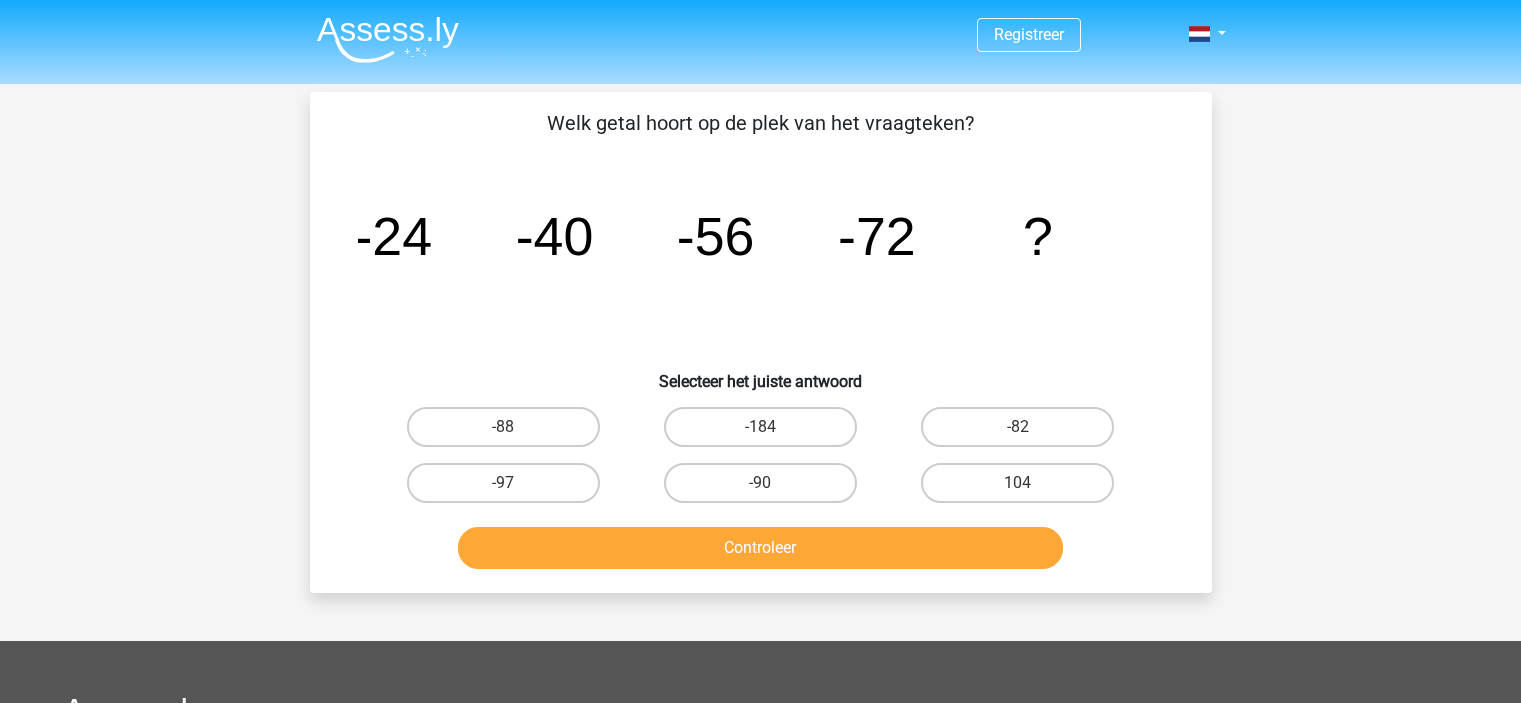 scroll, scrollTop: 0, scrollLeft: 0, axis: both 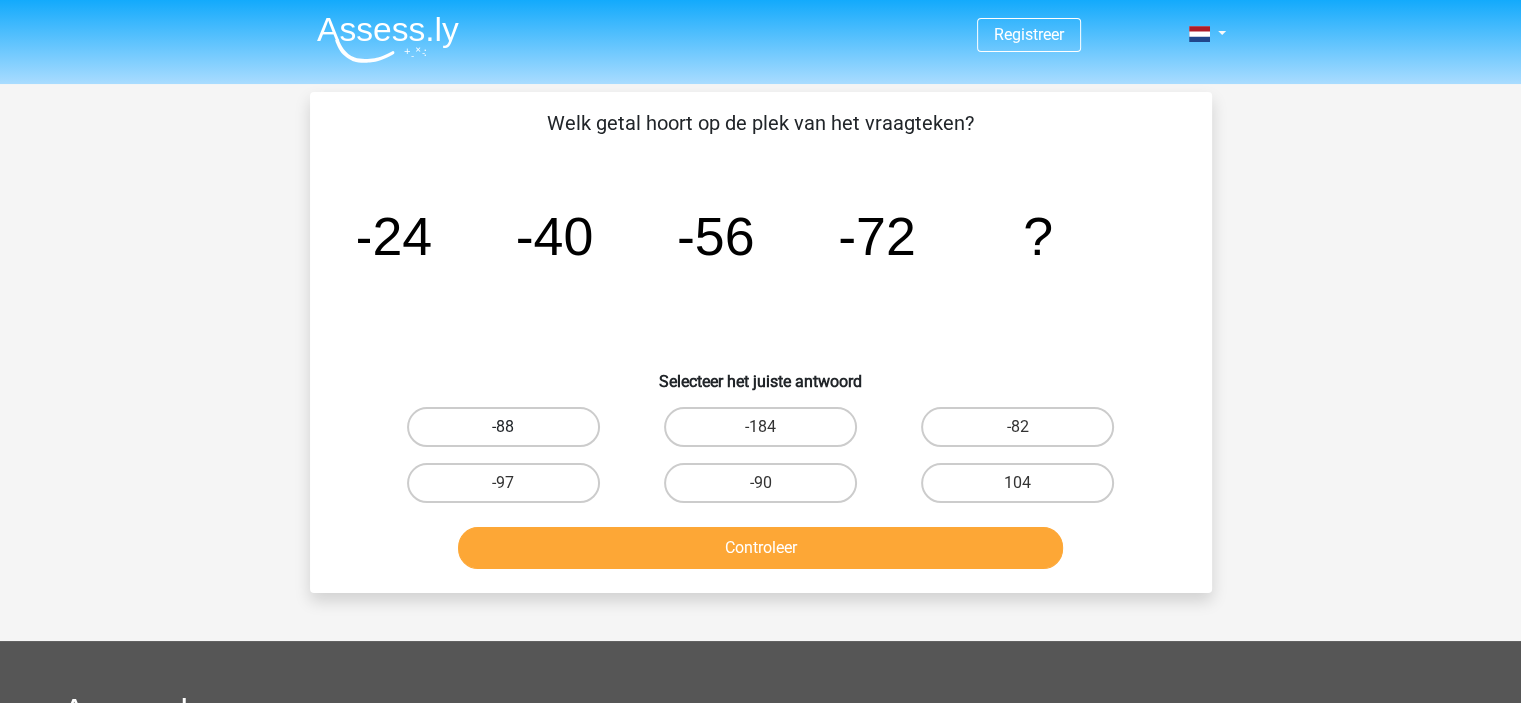 click on "-88" at bounding box center (503, 427) 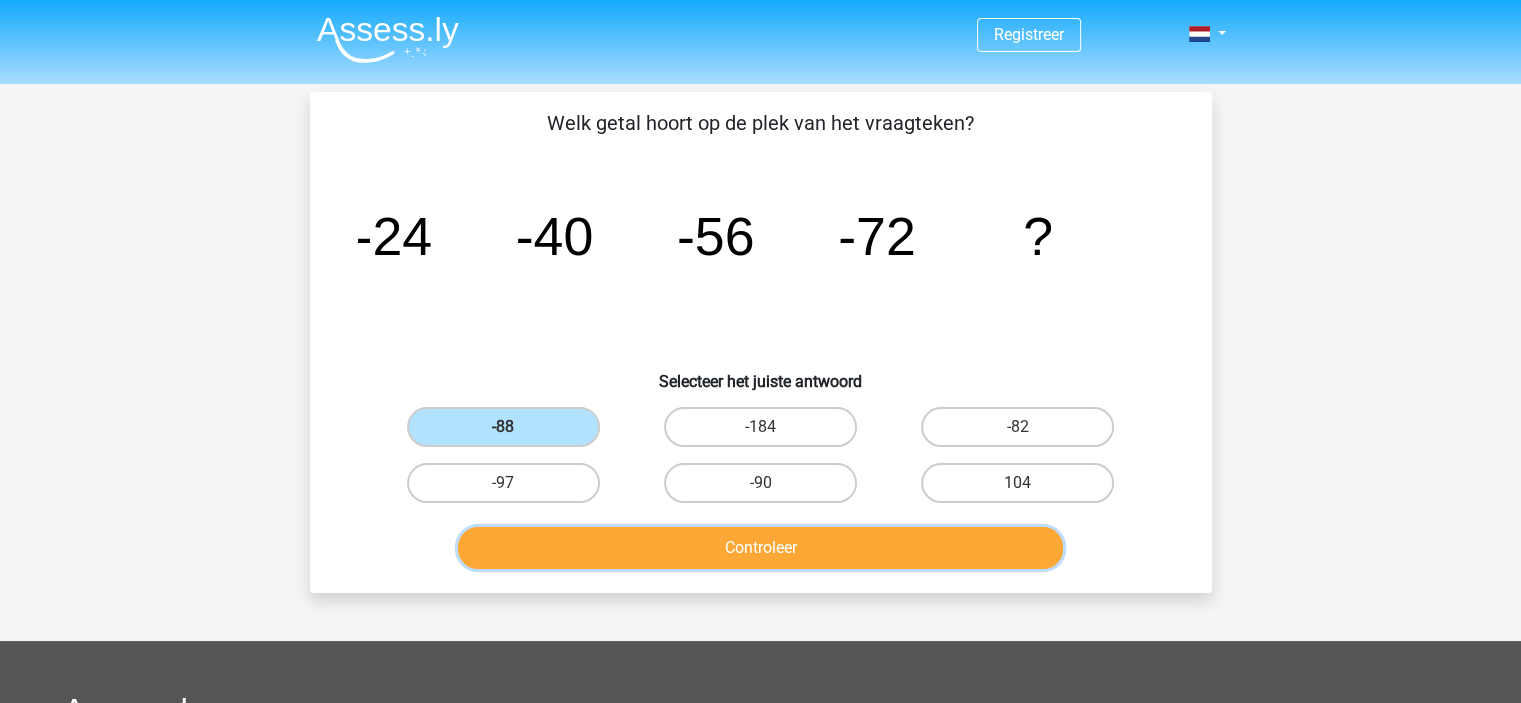 click on "Controleer" at bounding box center [760, 548] 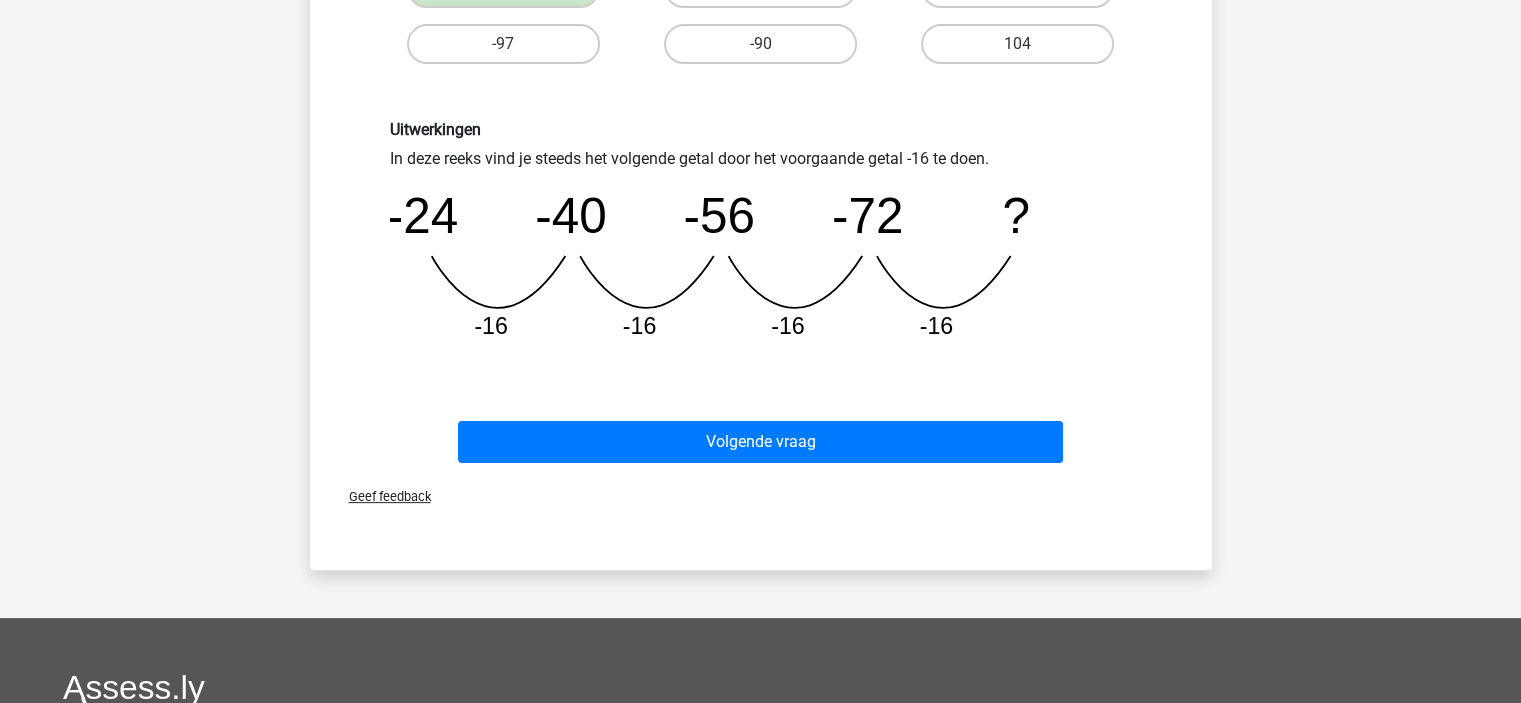 scroll, scrollTop: 444, scrollLeft: 0, axis: vertical 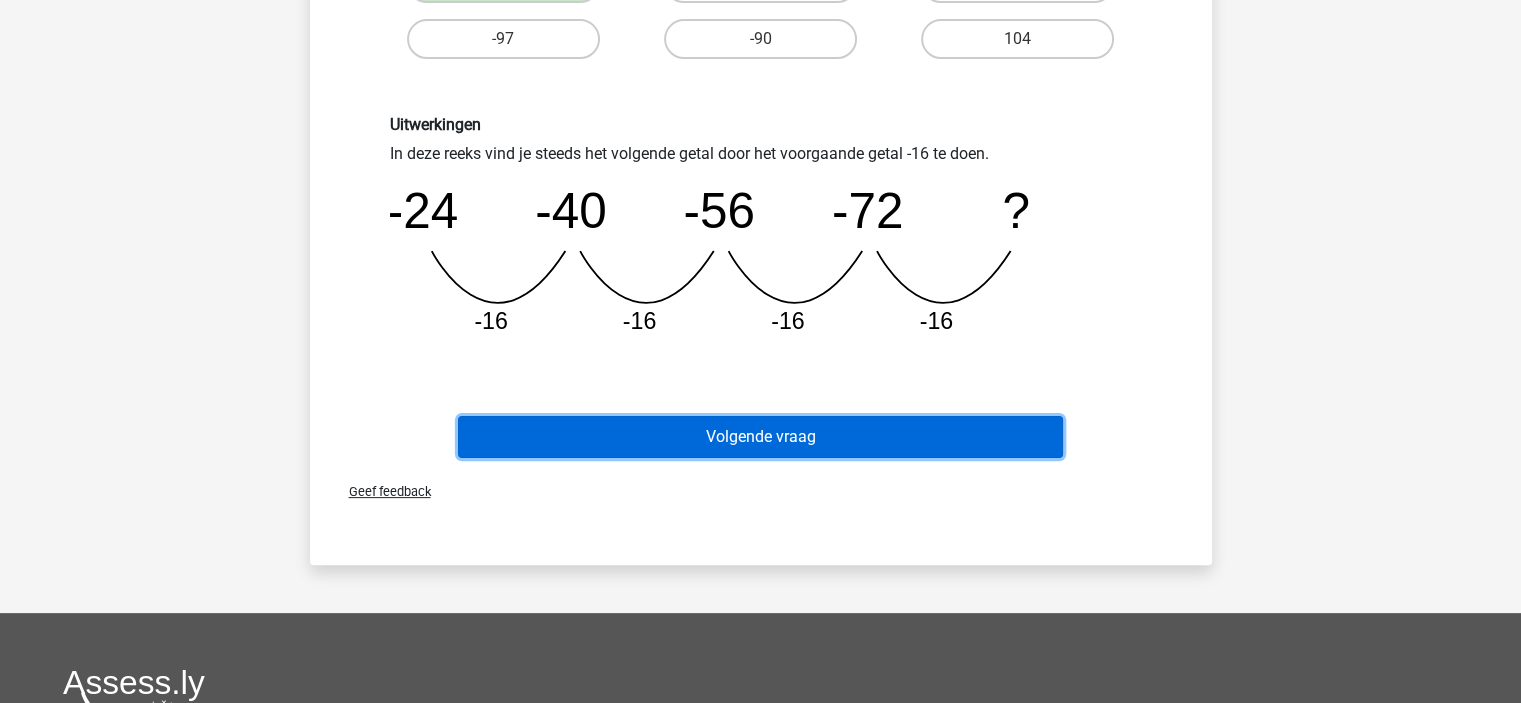 click on "Volgende vraag" at bounding box center (760, 437) 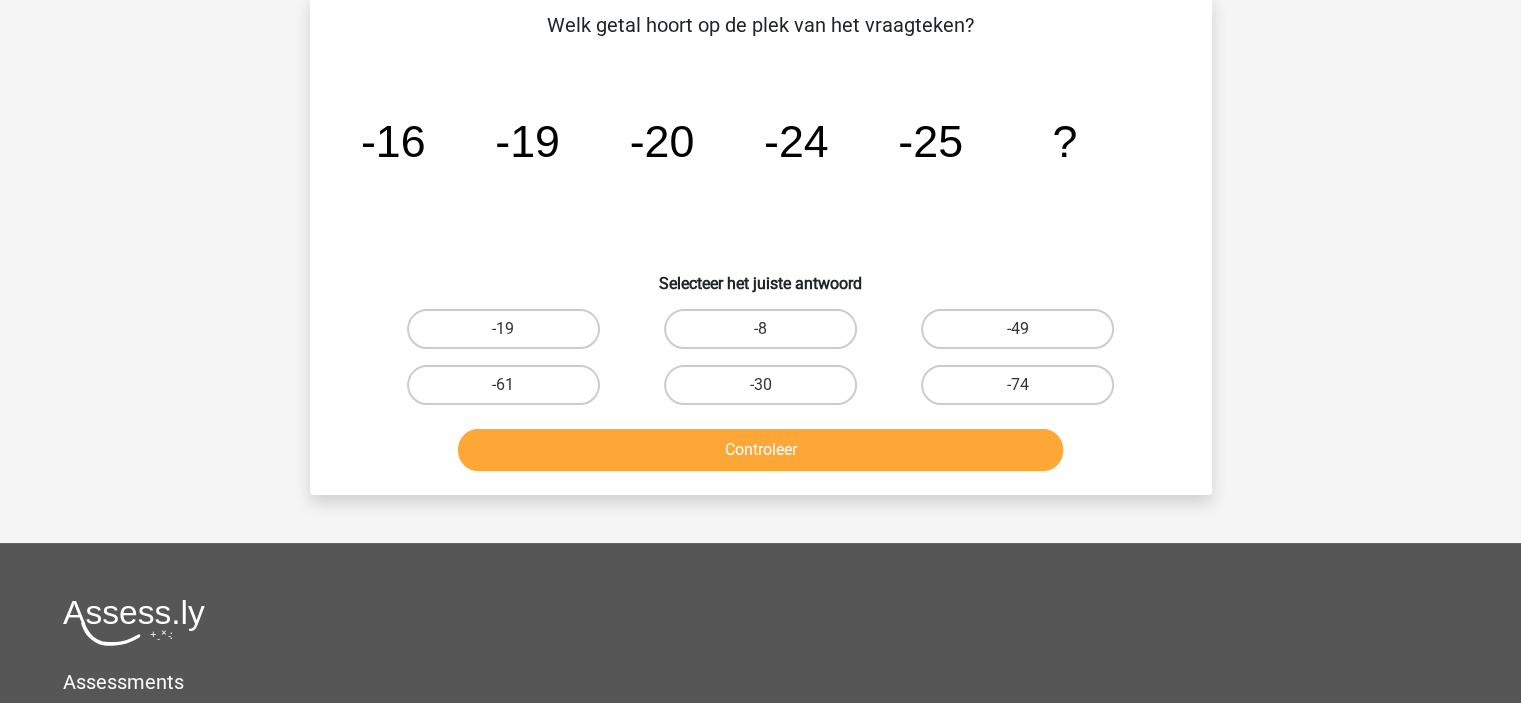 scroll, scrollTop: 92, scrollLeft: 0, axis: vertical 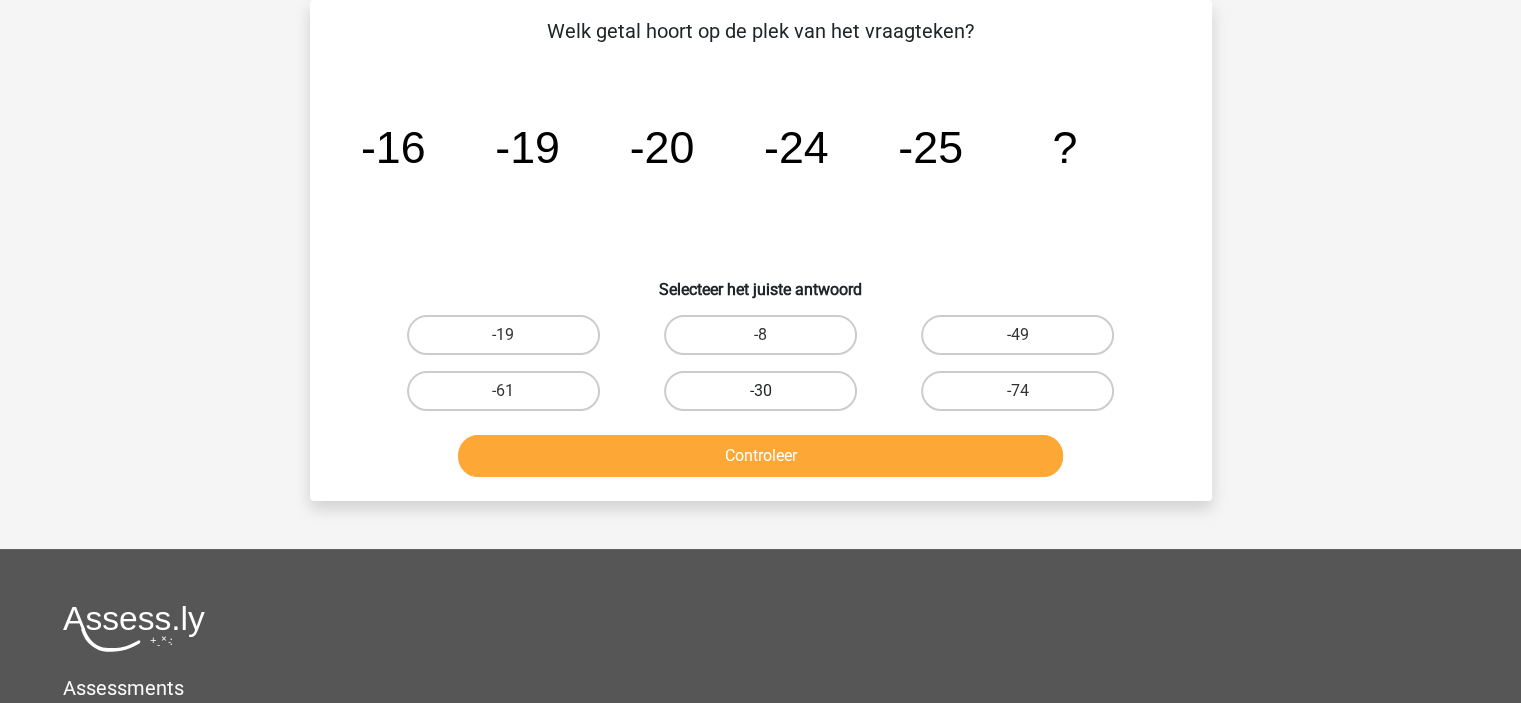 click on "-30" at bounding box center [760, 391] 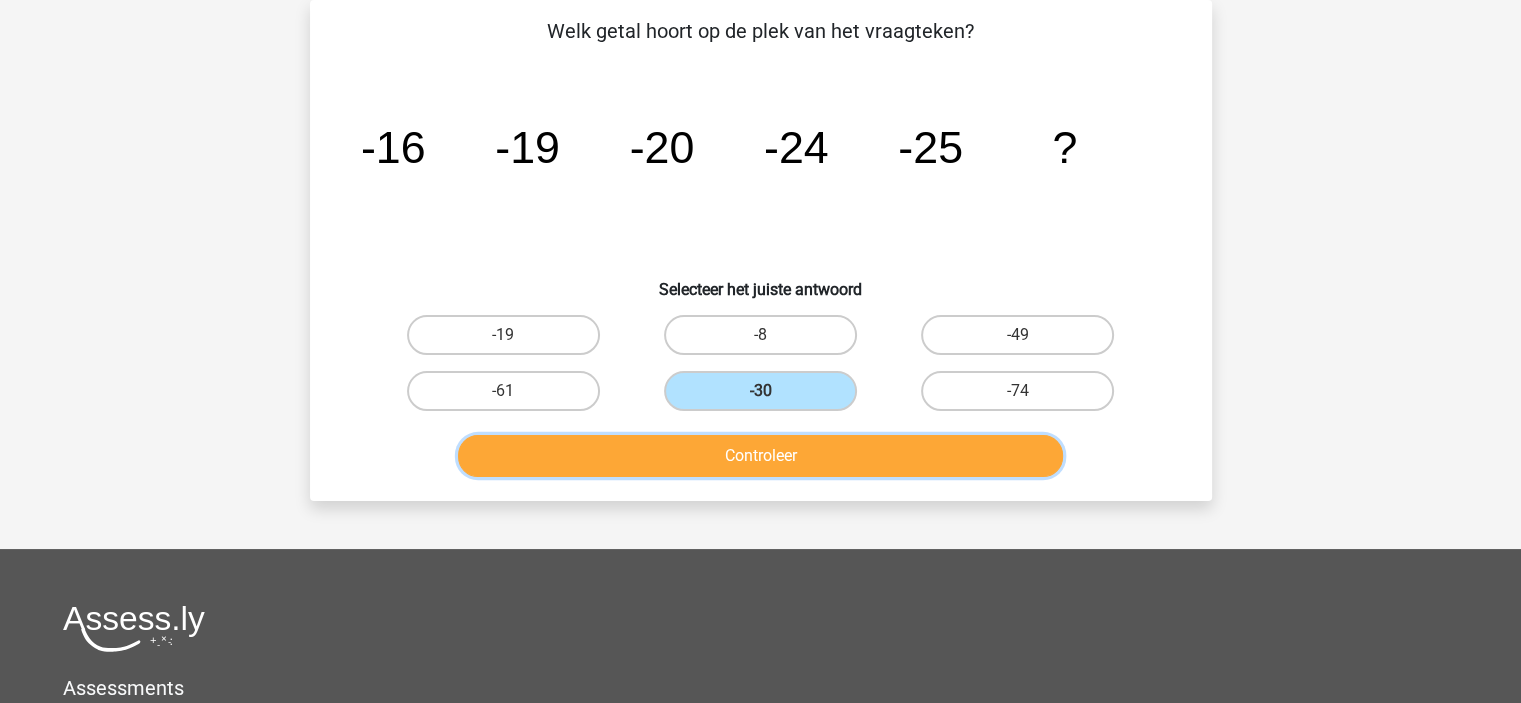 click on "Controleer" at bounding box center (760, 456) 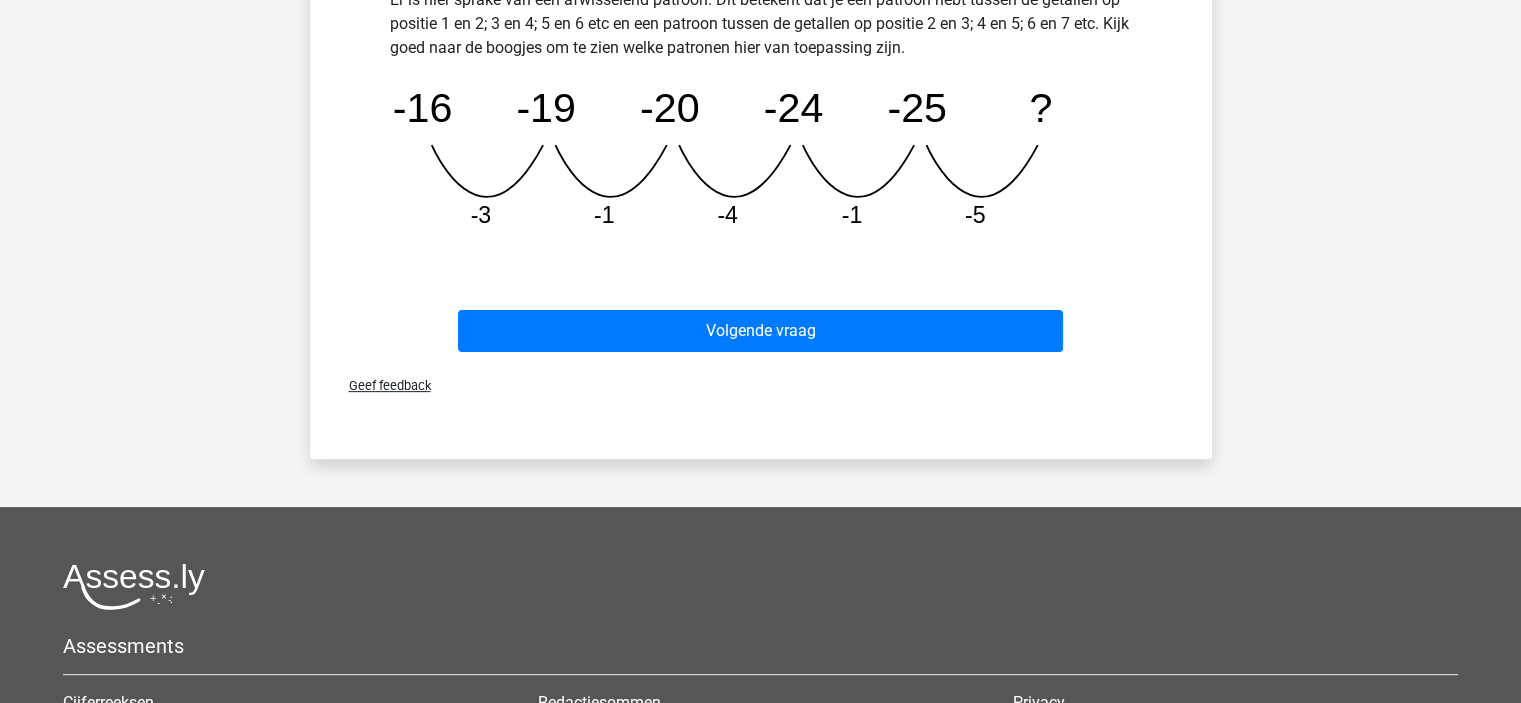 scroll, scrollTop: 624, scrollLeft: 0, axis: vertical 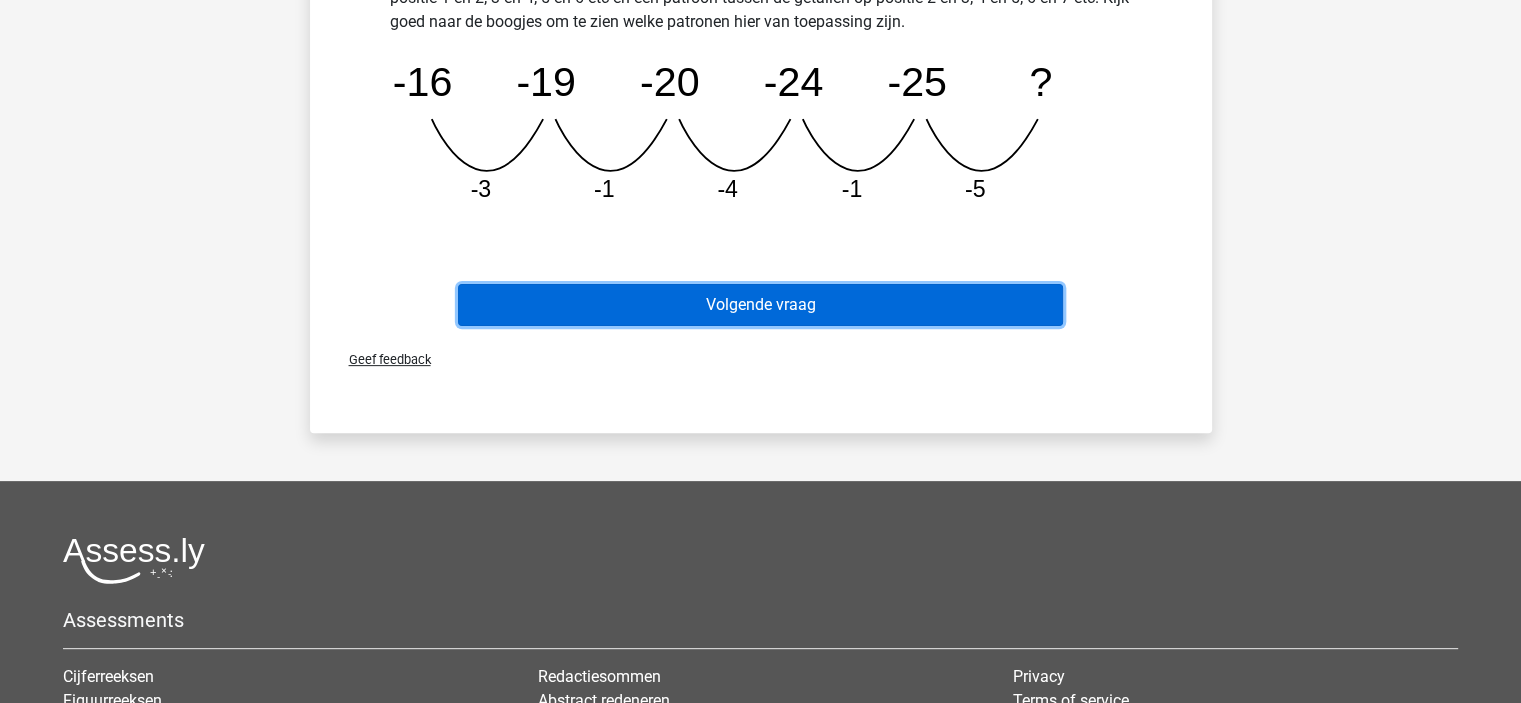 click on "Volgende vraag" at bounding box center [760, 305] 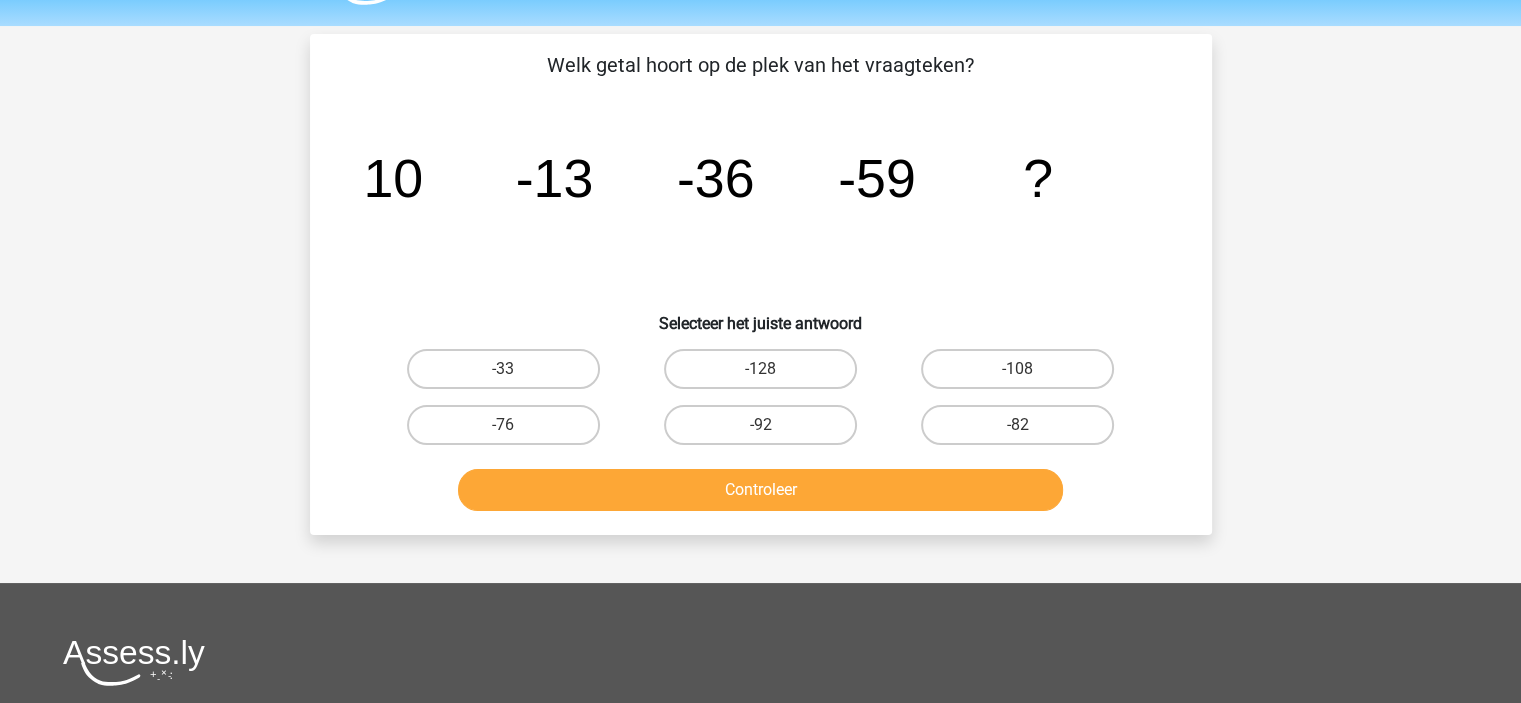 scroll, scrollTop: 46, scrollLeft: 0, axis: vertical 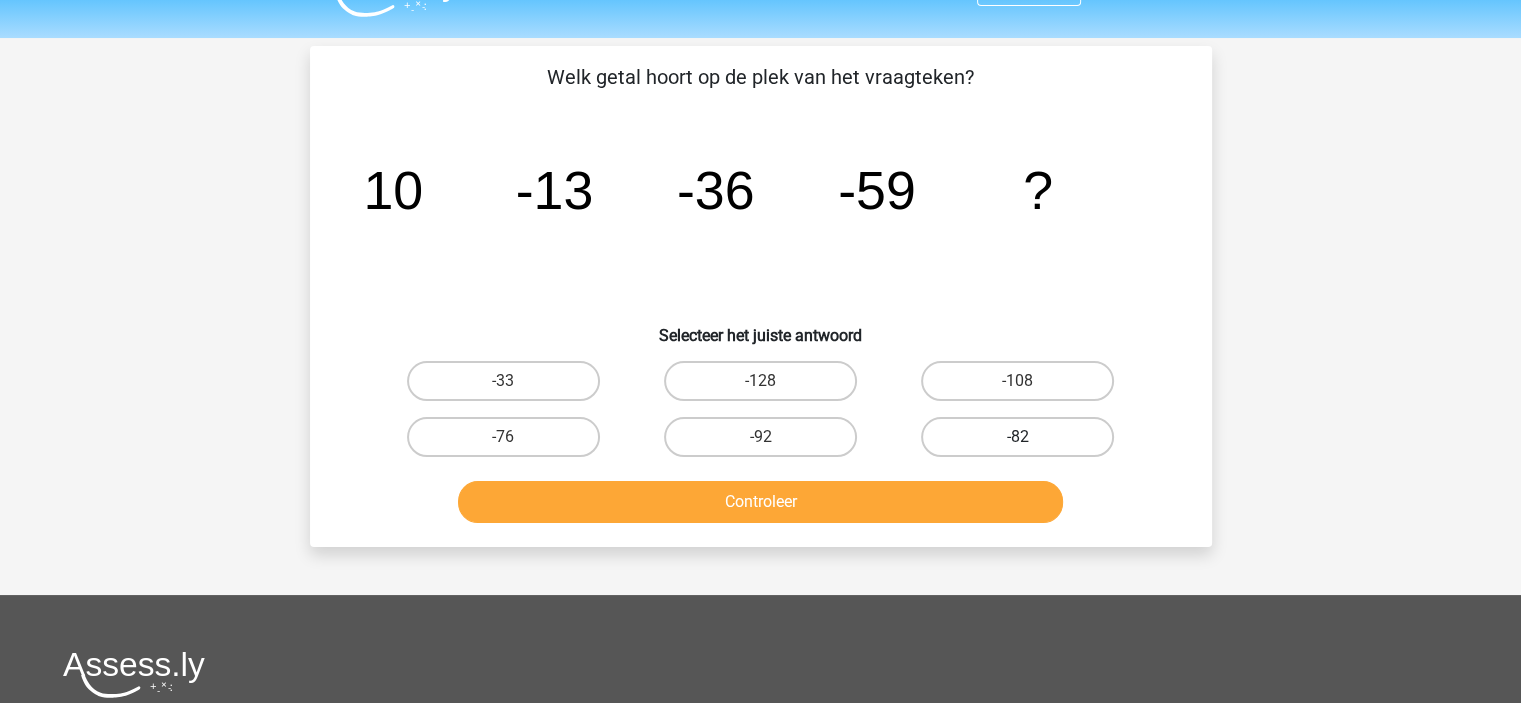 click on "-82" at bounding box center (1017, 437) 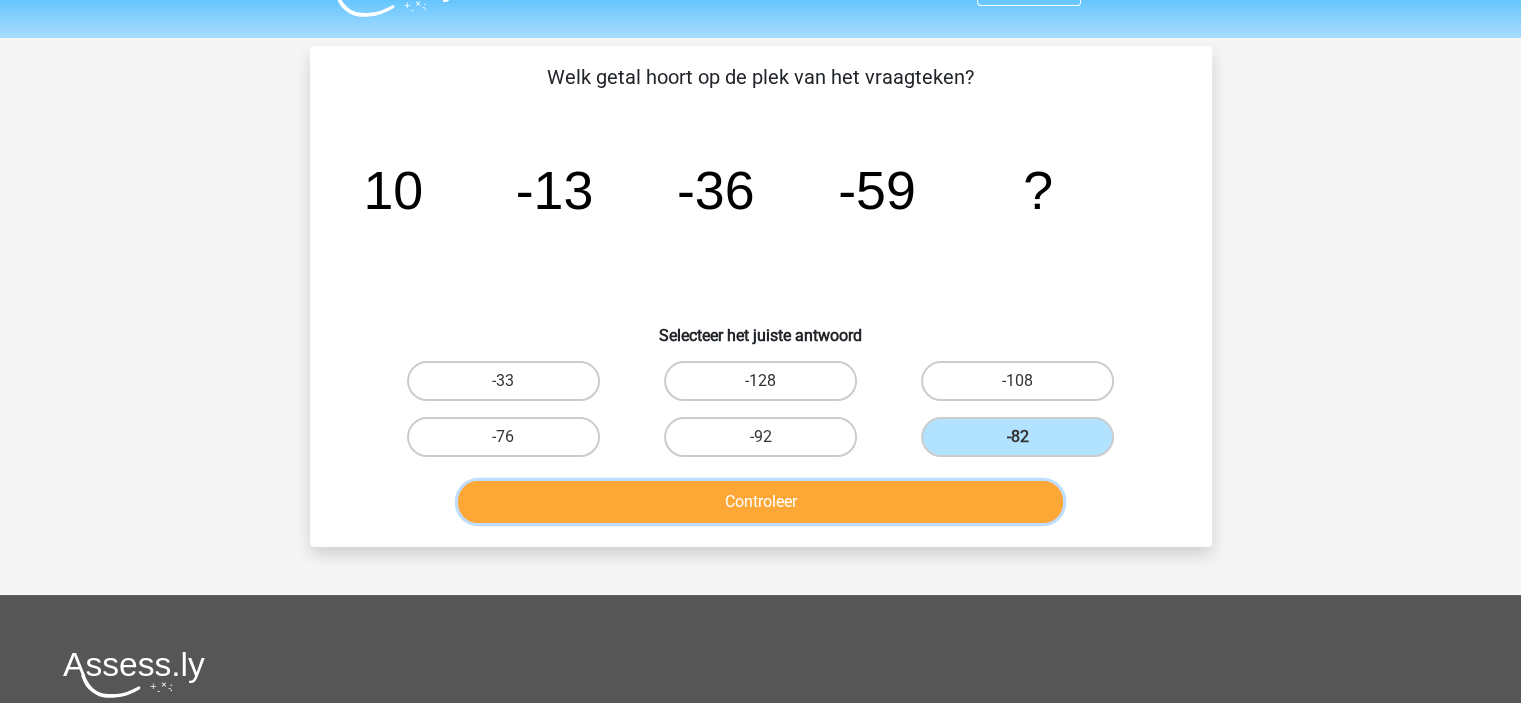 click on "Controleer" at bounding box center [760, 502] 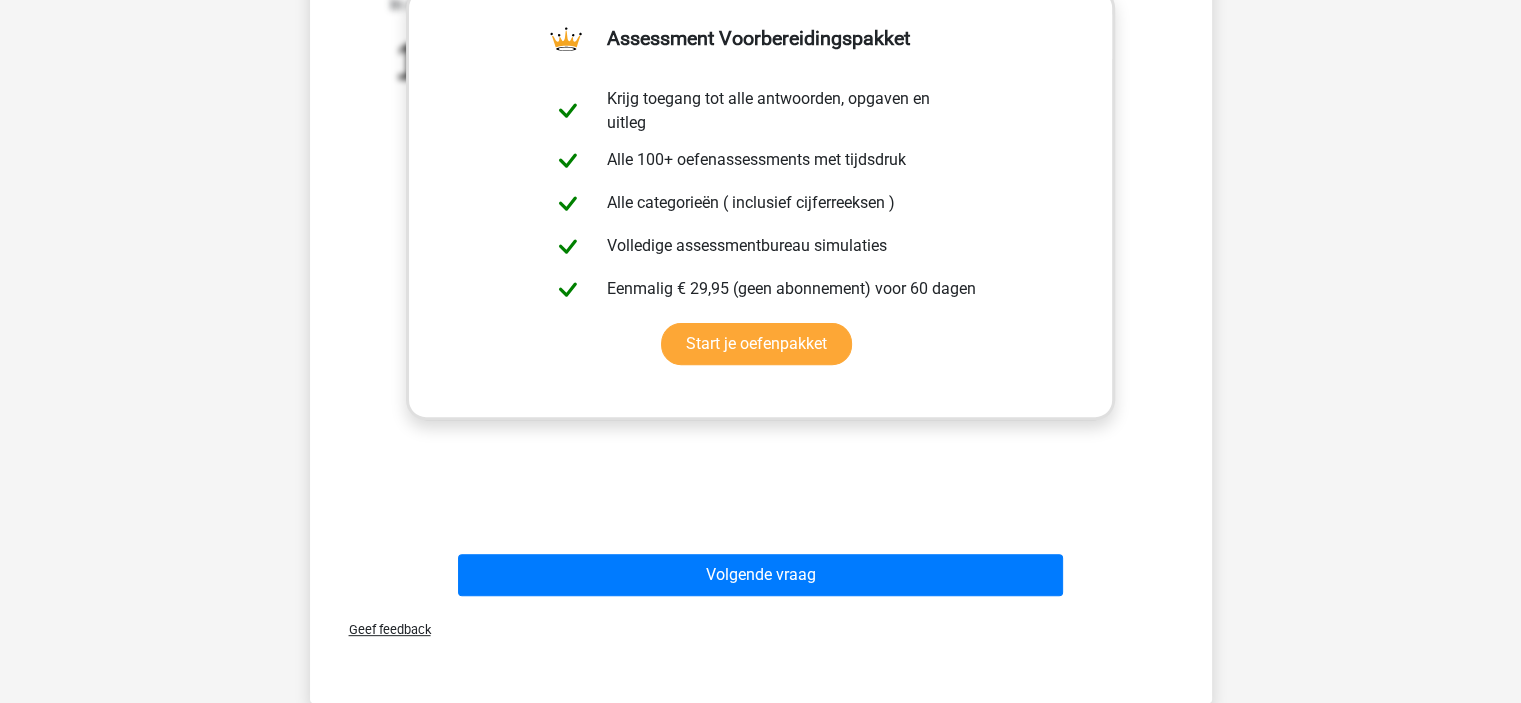 scroll, scrollTop: 632, scrollLeft: 0, axis: vertical 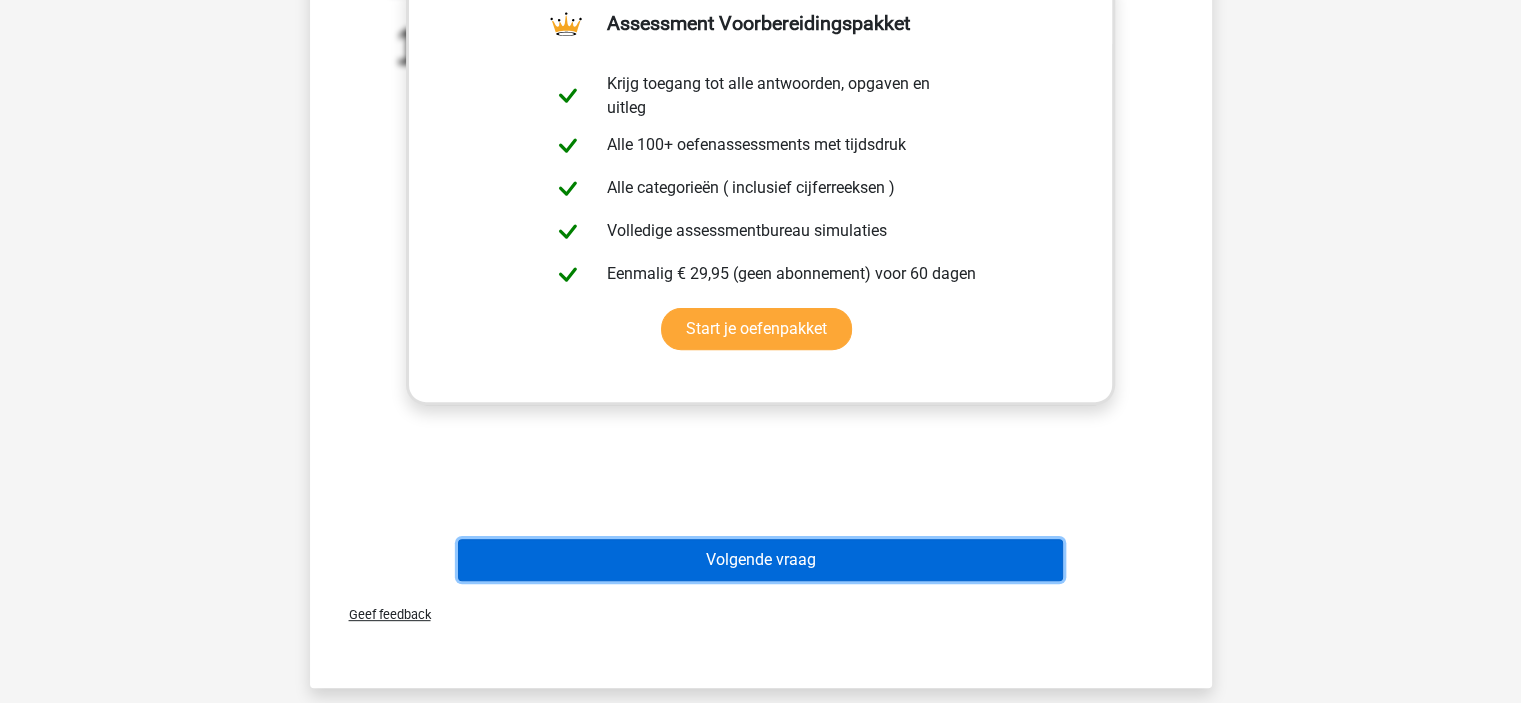 click on "Volgende vraag" at bounding box center (760, 560) 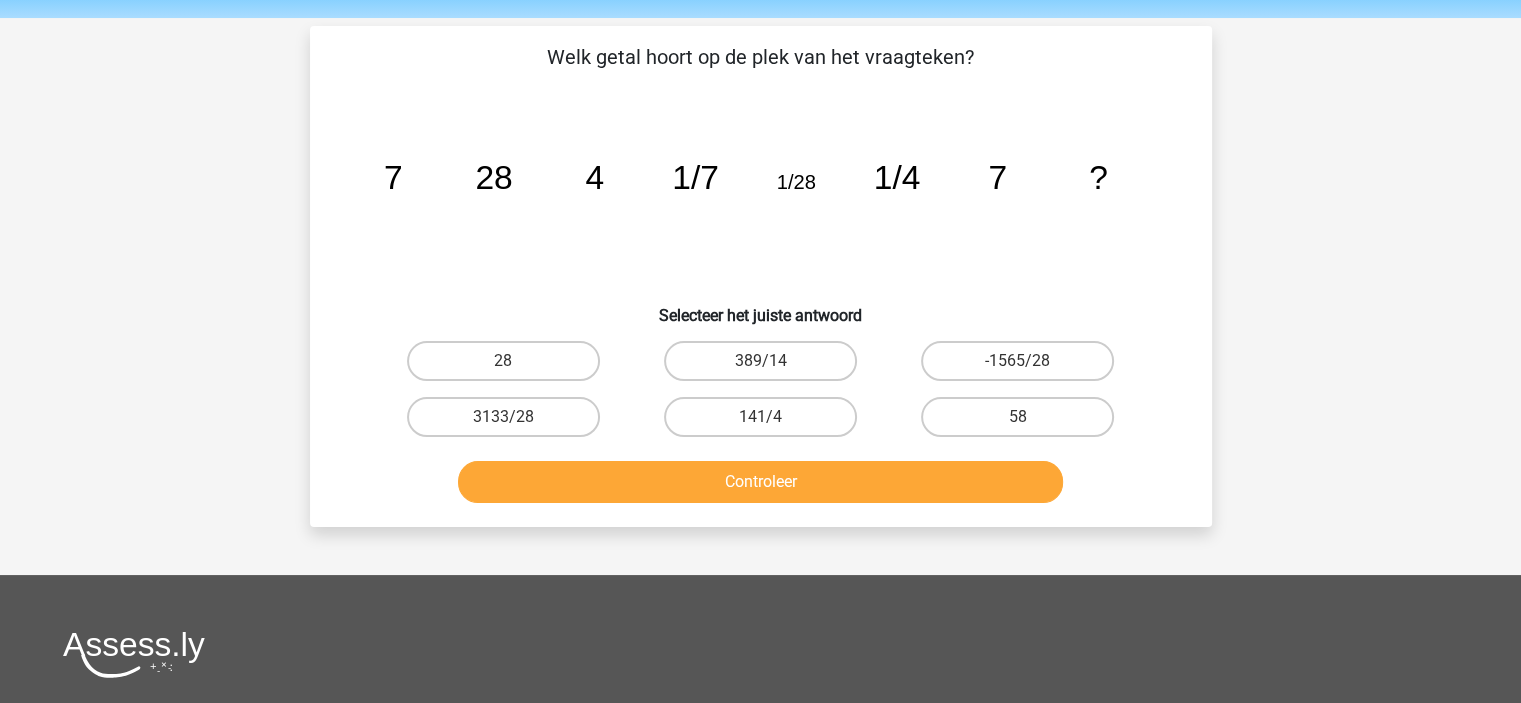 scroll, scrollTop: 60, scrollLeft: 0, axis: vertical 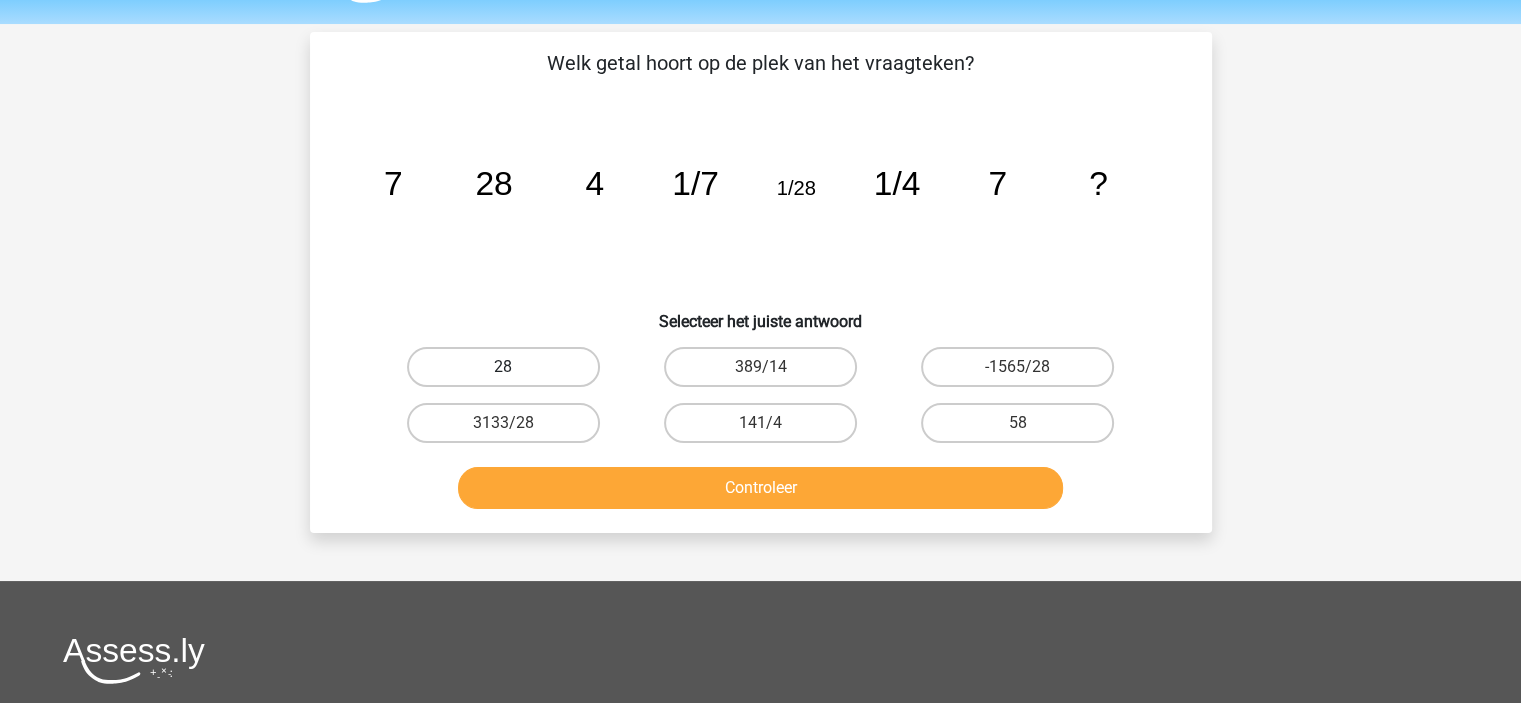 click on "28" at bounding box center (503, 367) 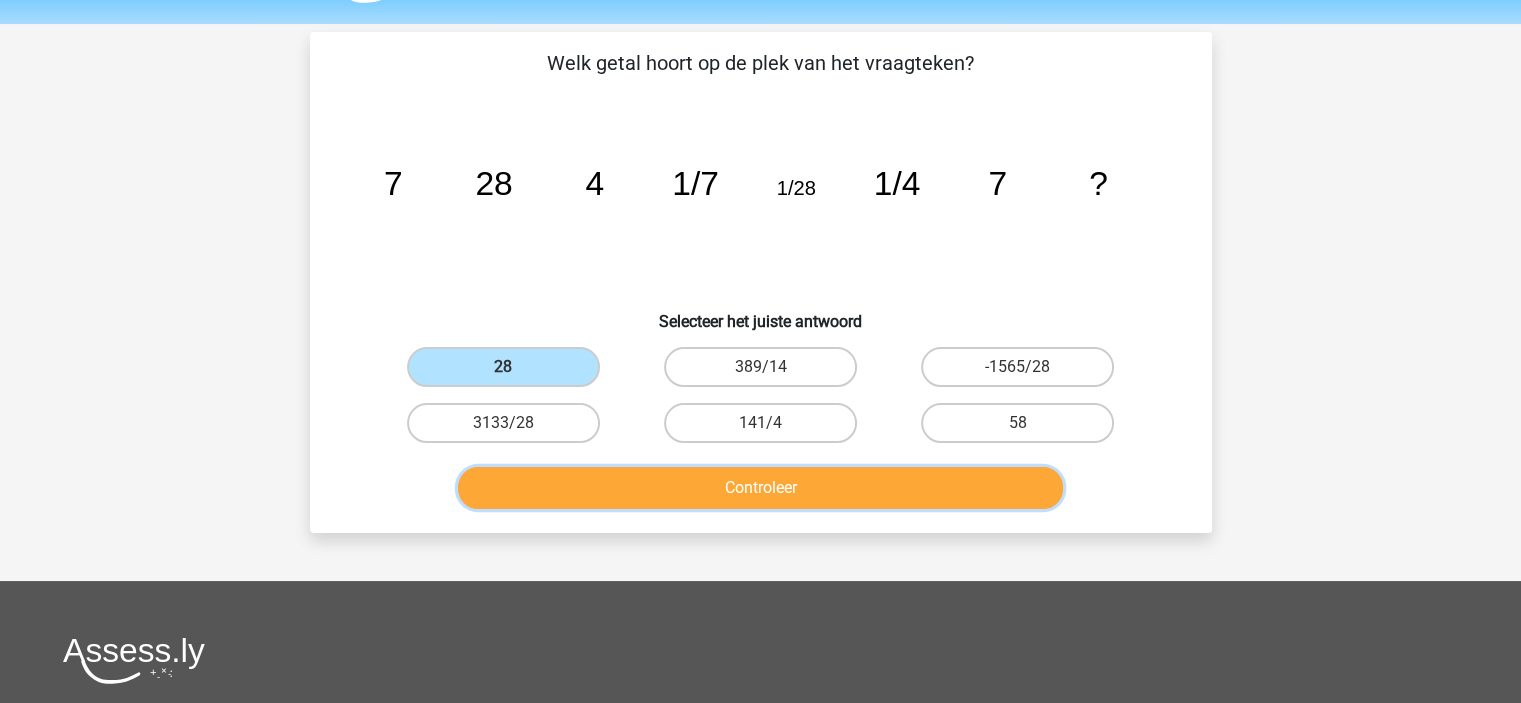 click on "Controleer" at bounding box center (760, 488) 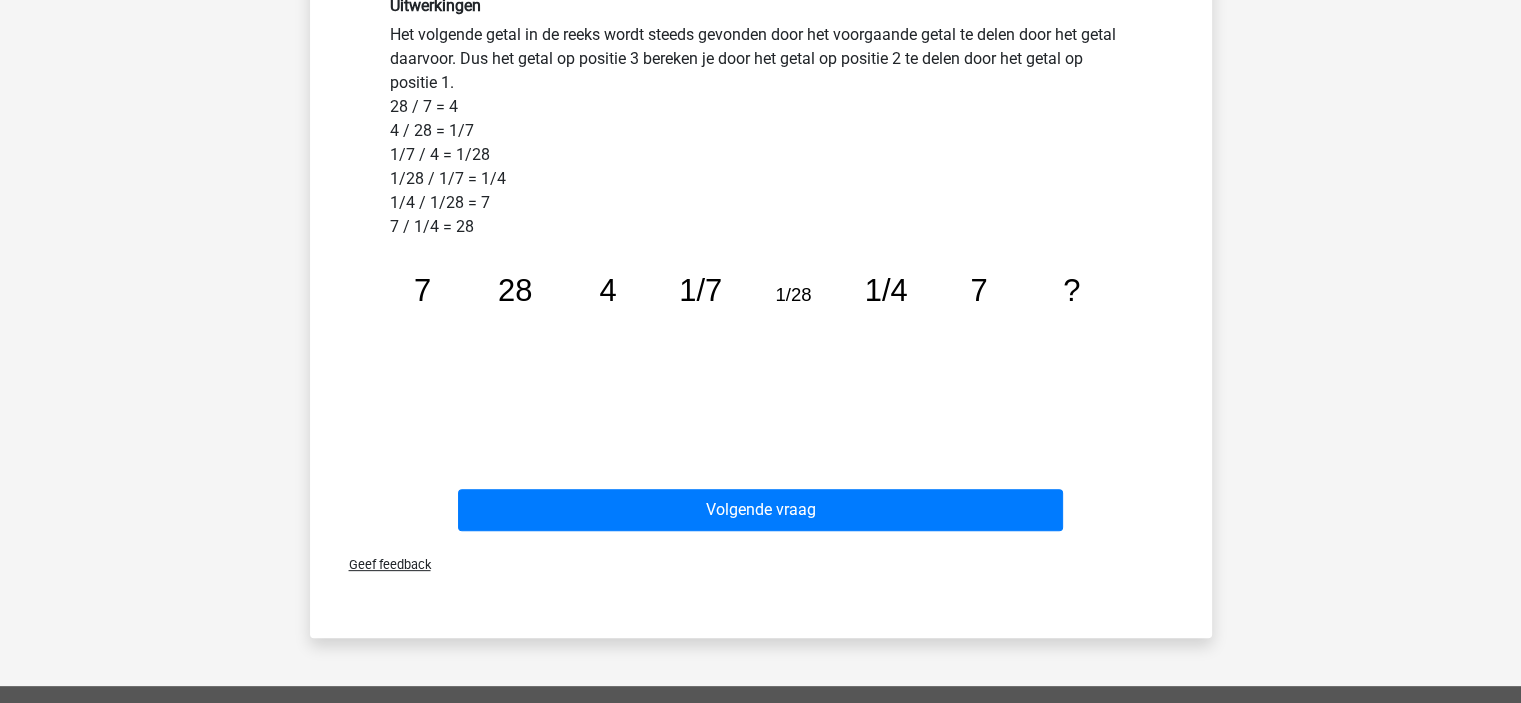scroll, scrollTop: 573, scrollLeft: 0, axis: vertical 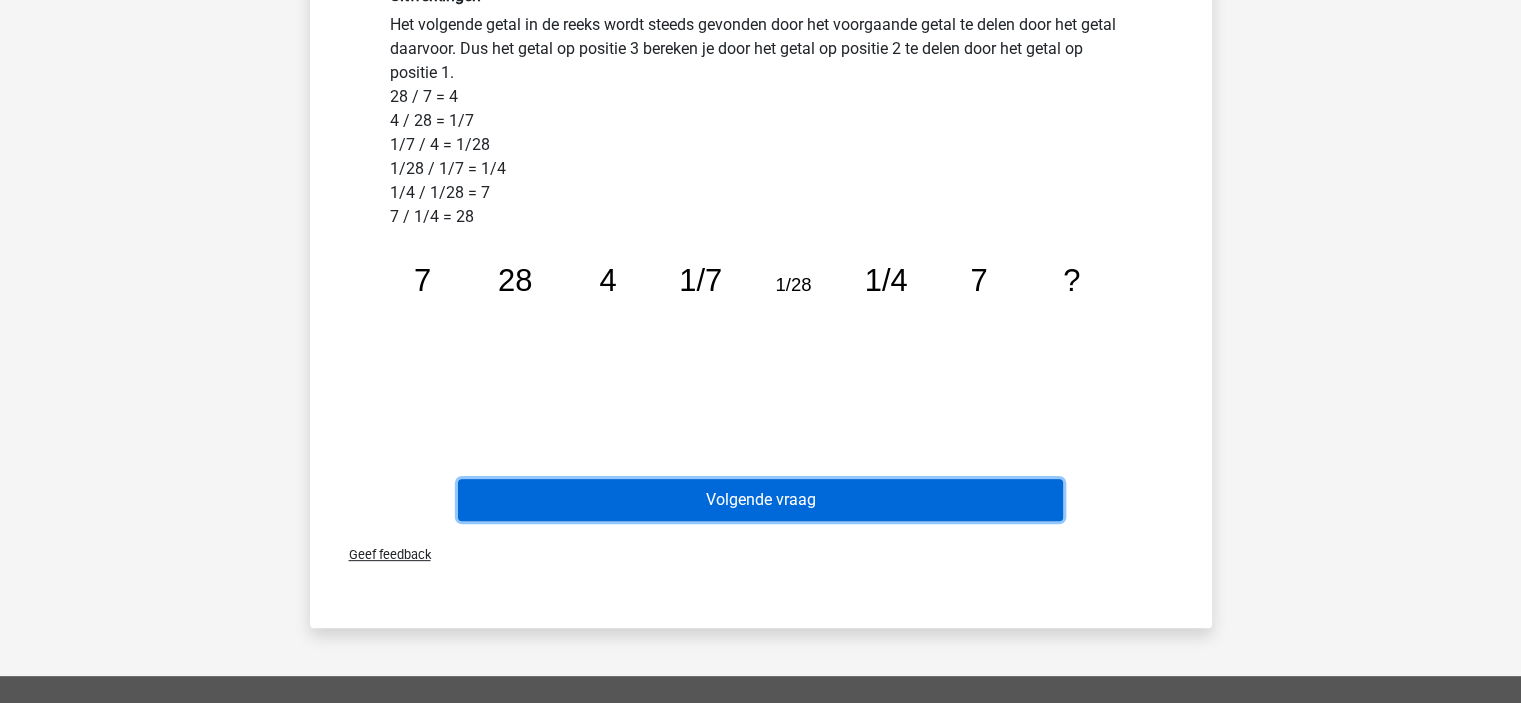 click on "Volgende vraag" at bounding box center (760, 500) 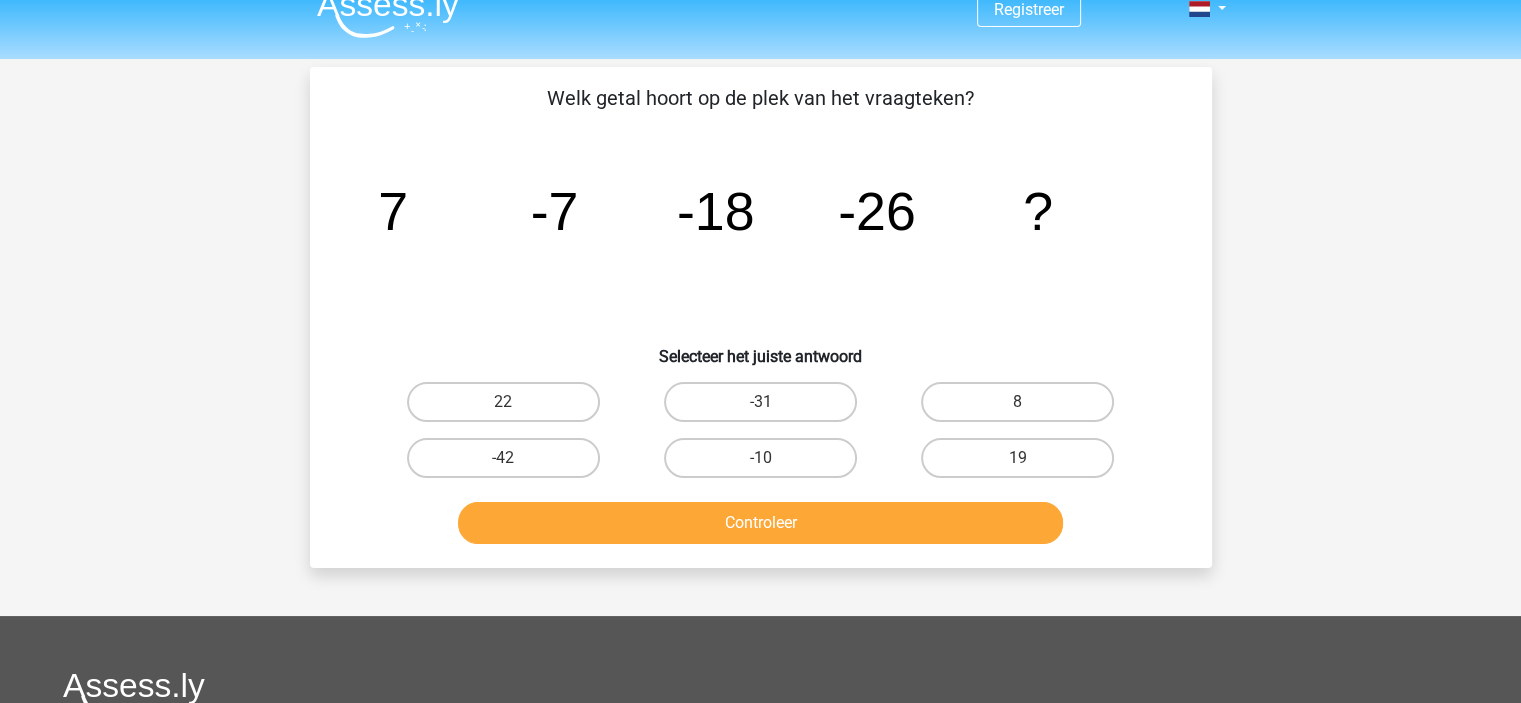 scroll, scrollTop: 0, scrollLeft: 0, axis: both 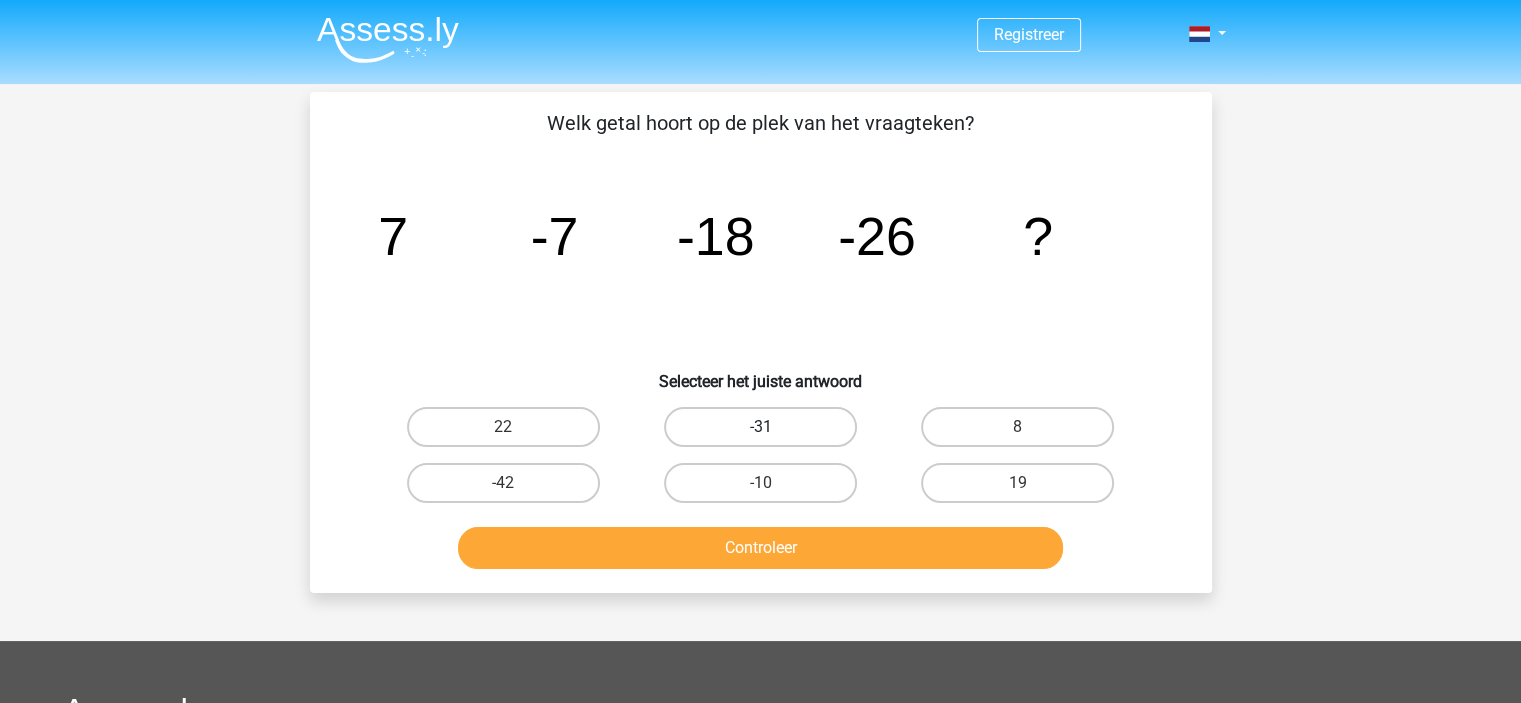 click on "-31" at bounding box center [760, 427] 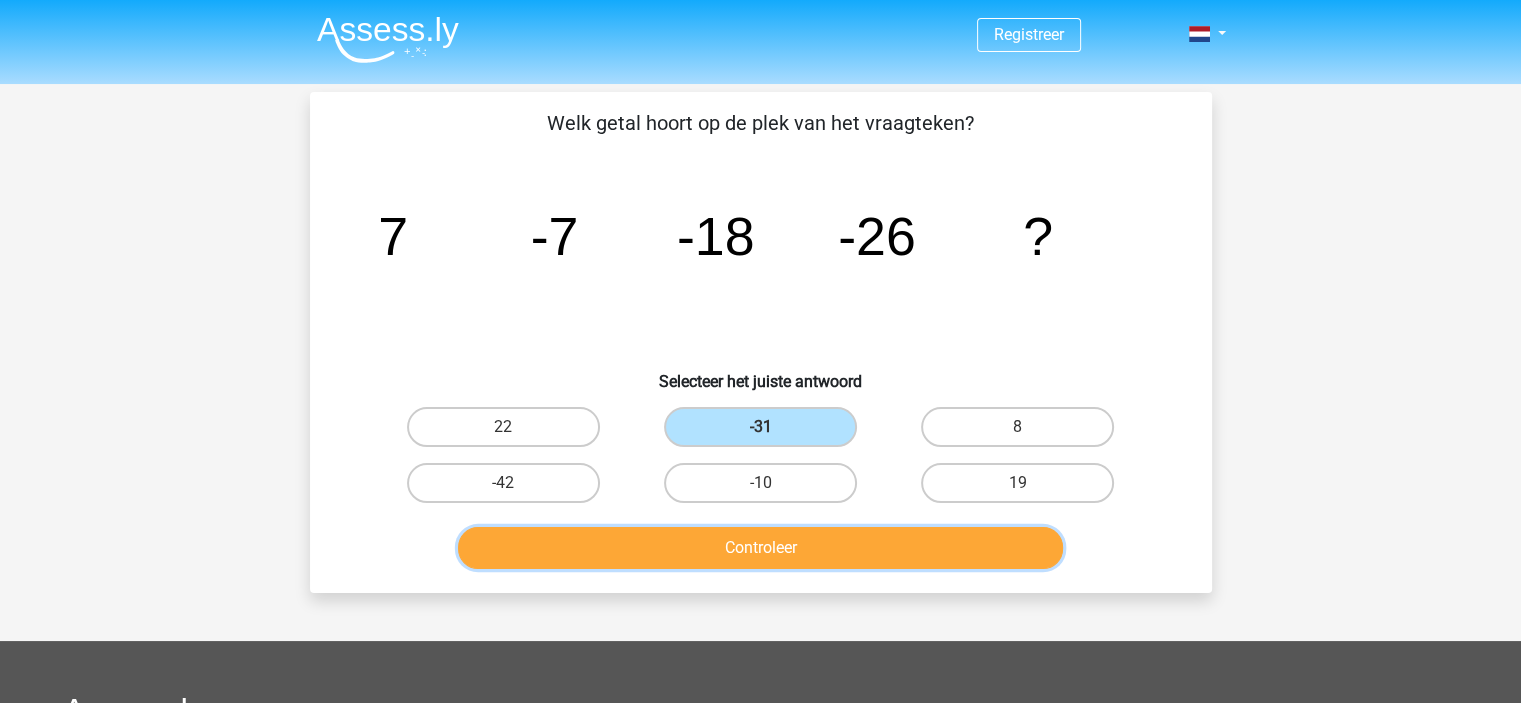 click on "Controleer" at bounding box center [760, 548] 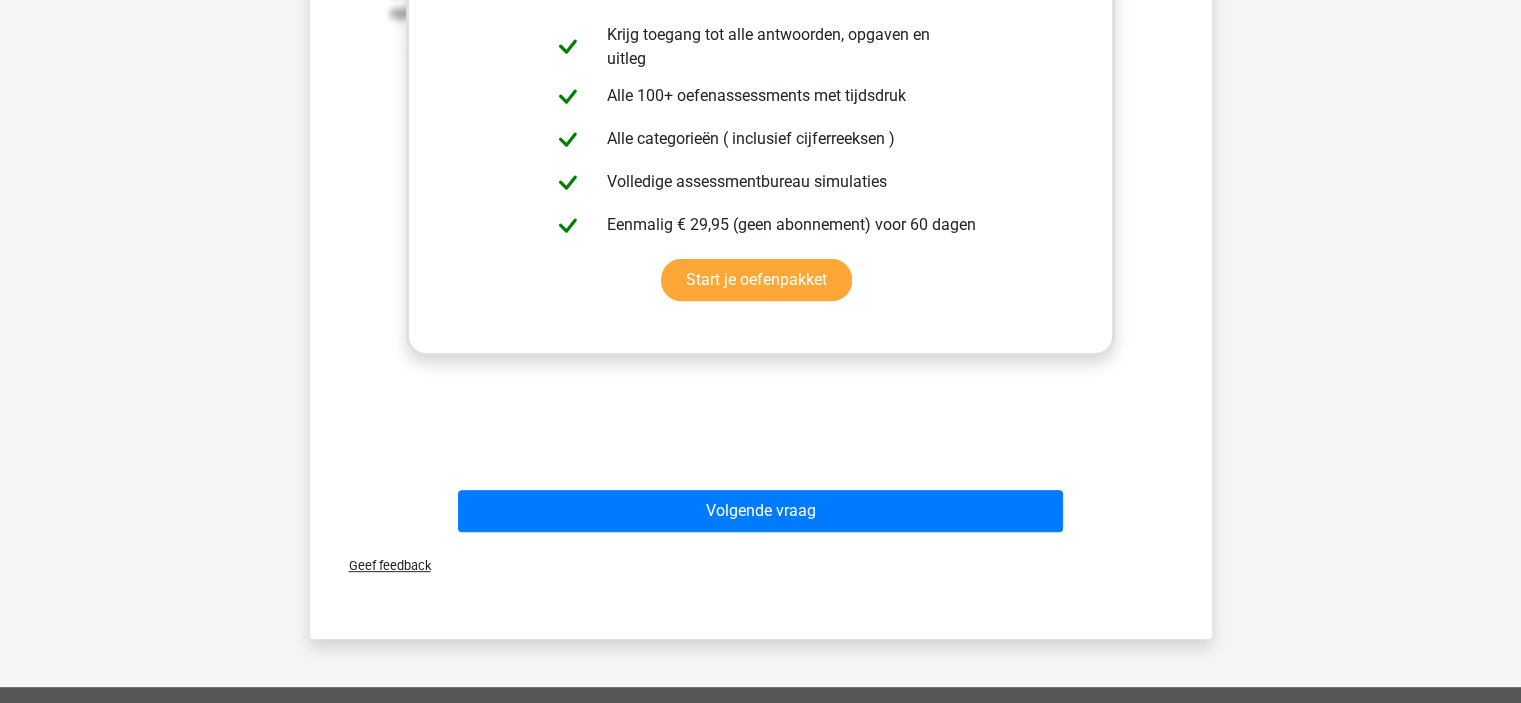 scroll, scrollTop: 686, scrollLeft: 0, axis: vertical 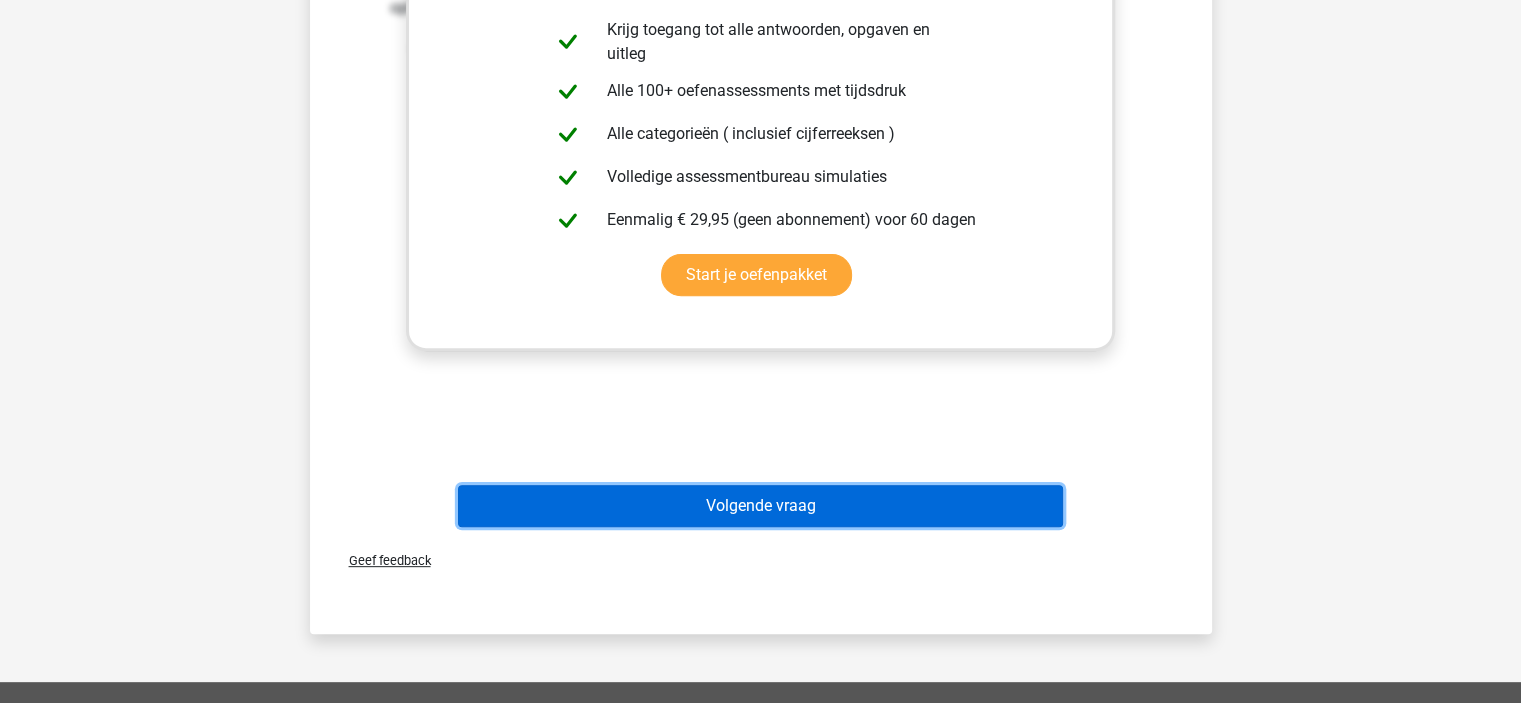 click on "Volgende vraag" at bounding box center (760, 506) 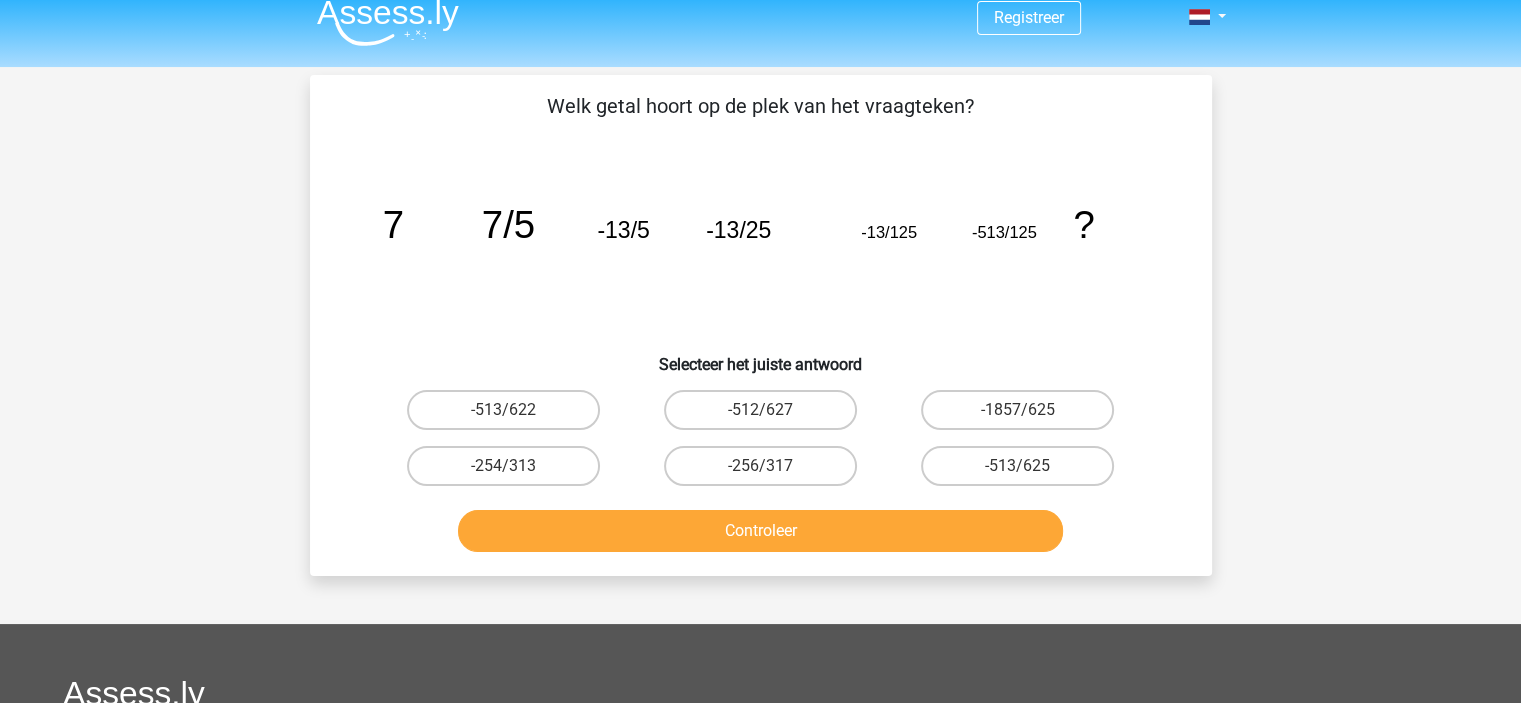 scroll, scrollTop: 15, scrollLeft: 0, axis: vertical 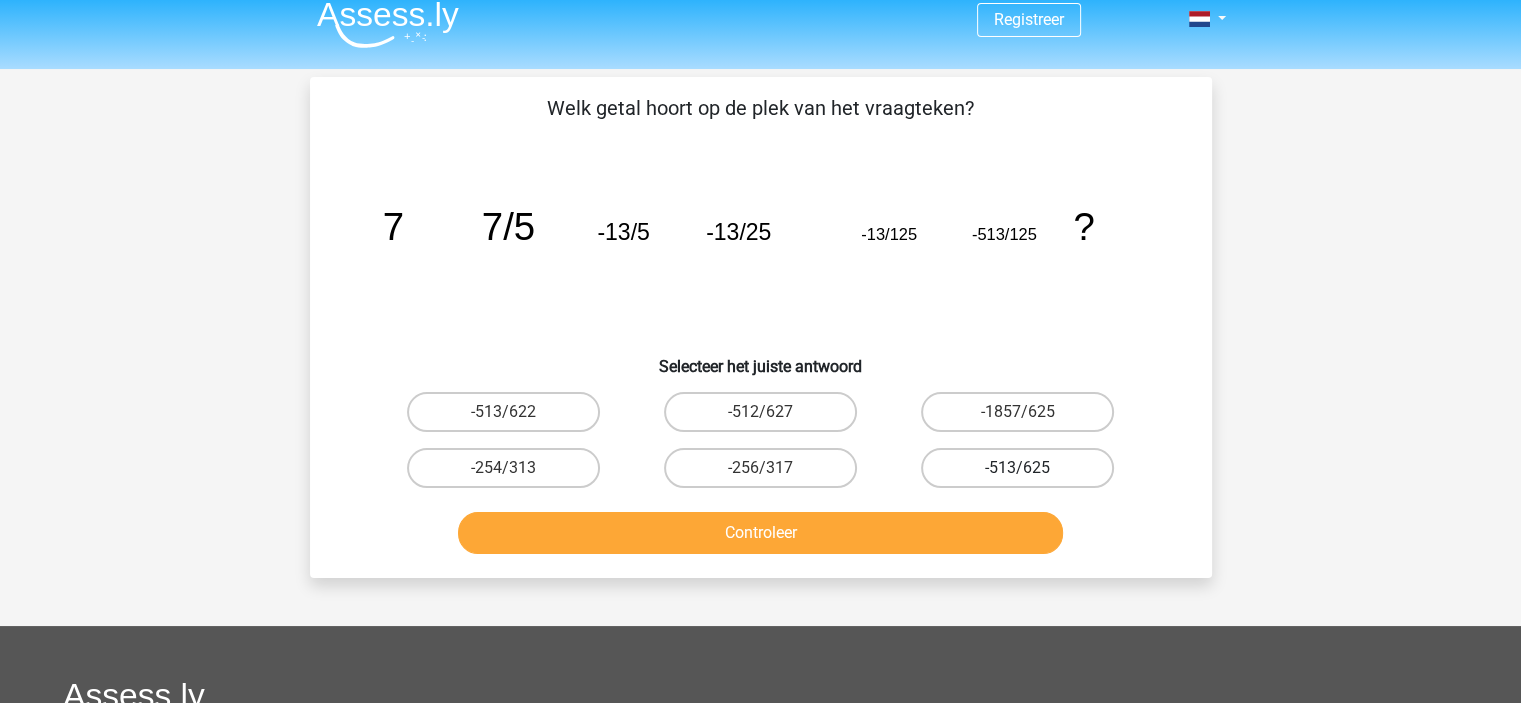 click on "-513/625" at bounding box center (1017, 468) 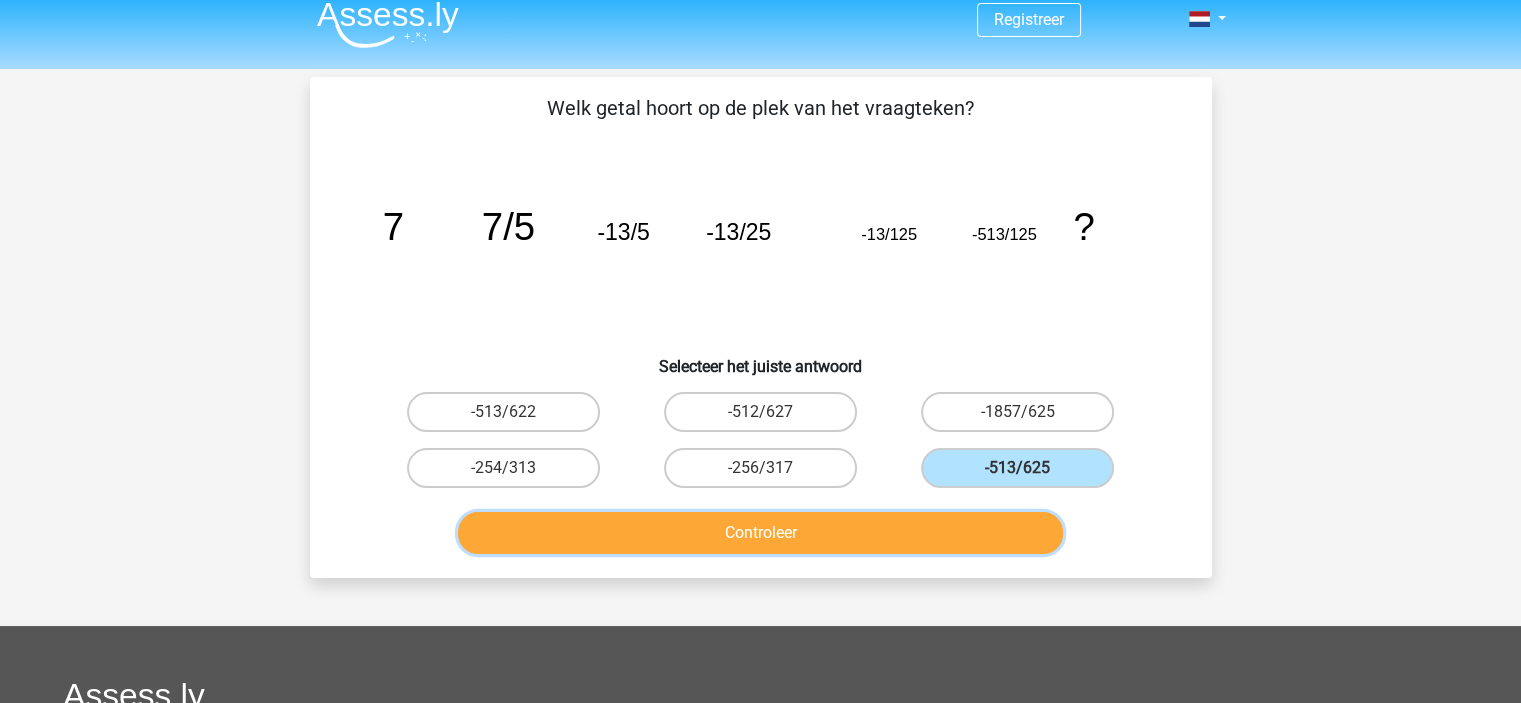 click on "Controleer" at bounding box center [760, 533] 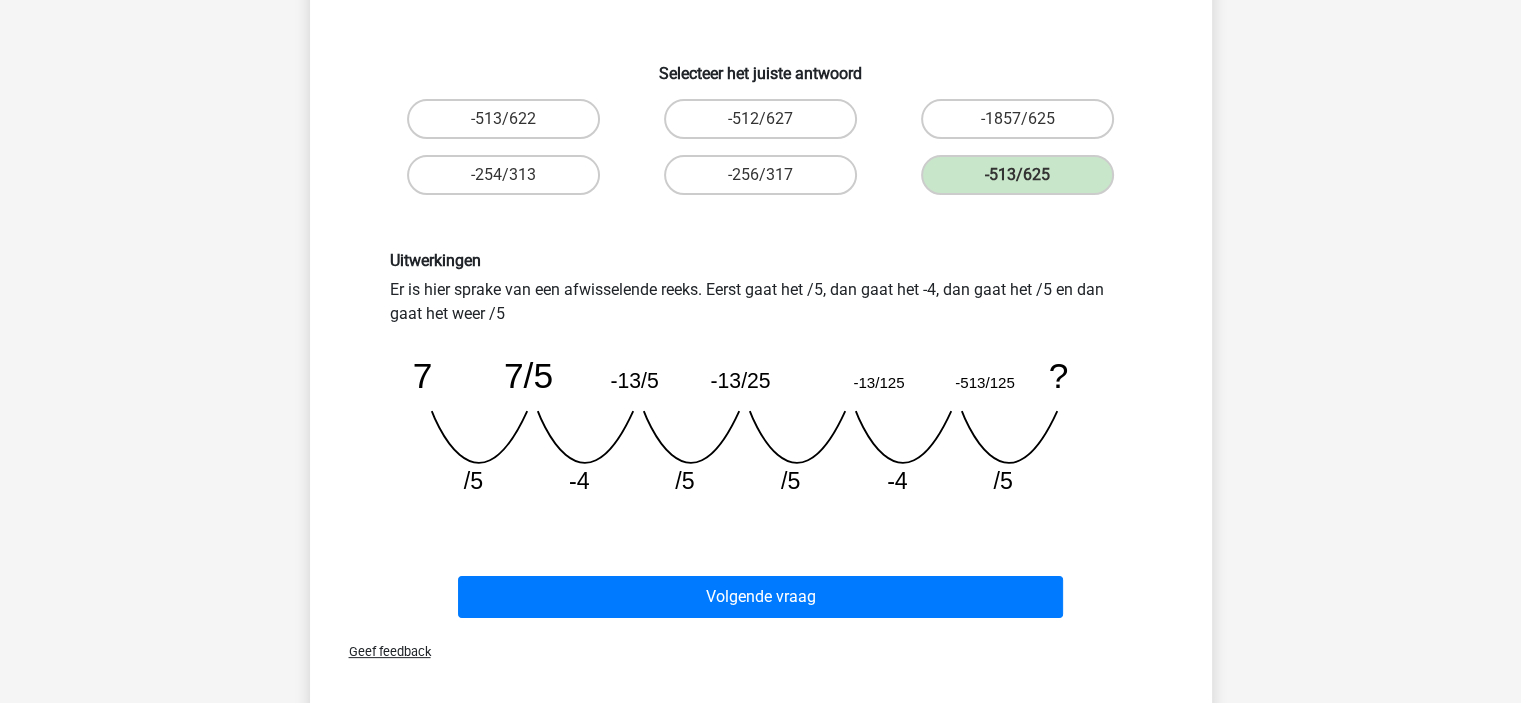 scroll, scrollTop: 307, scrollLeft: 0, axis: vertical 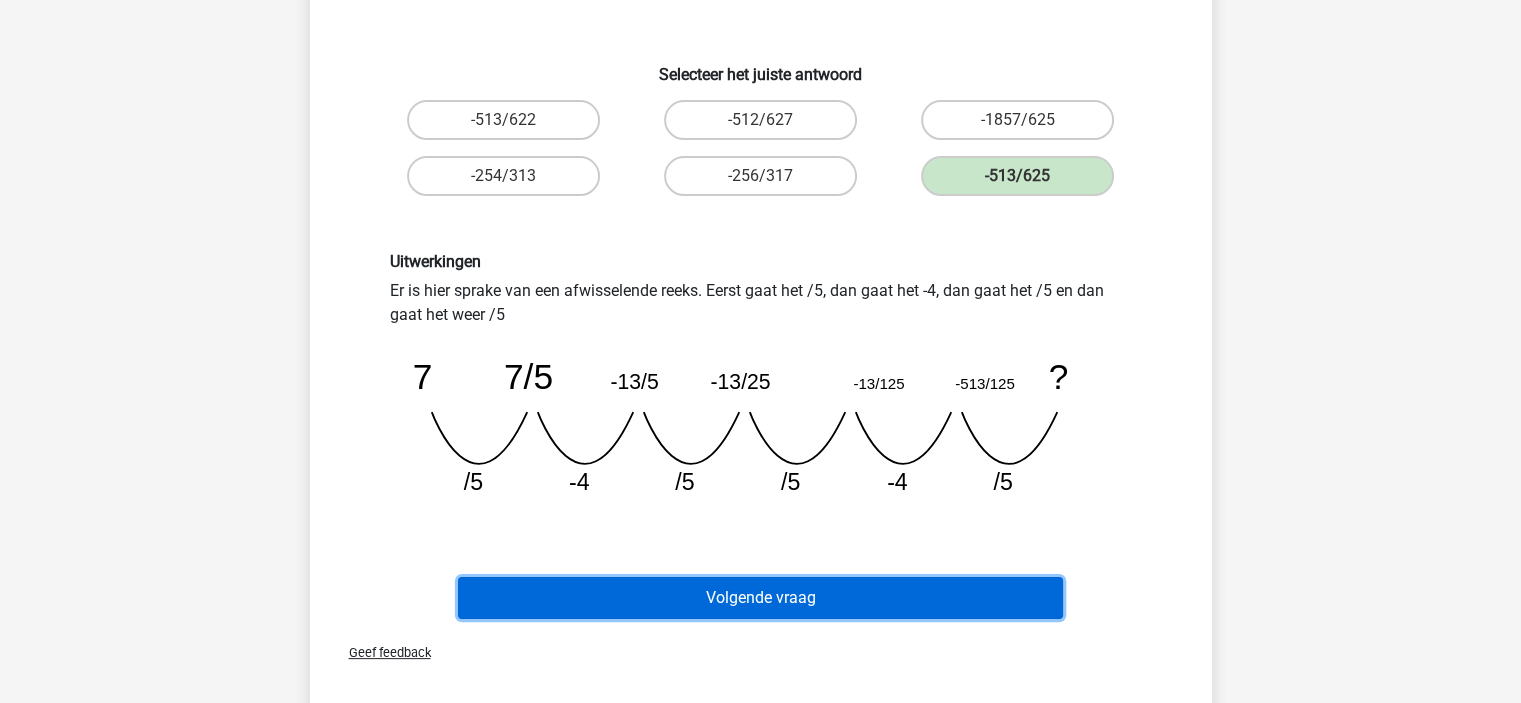 click on "Volgende vraag" at bounding box center (760, 598) 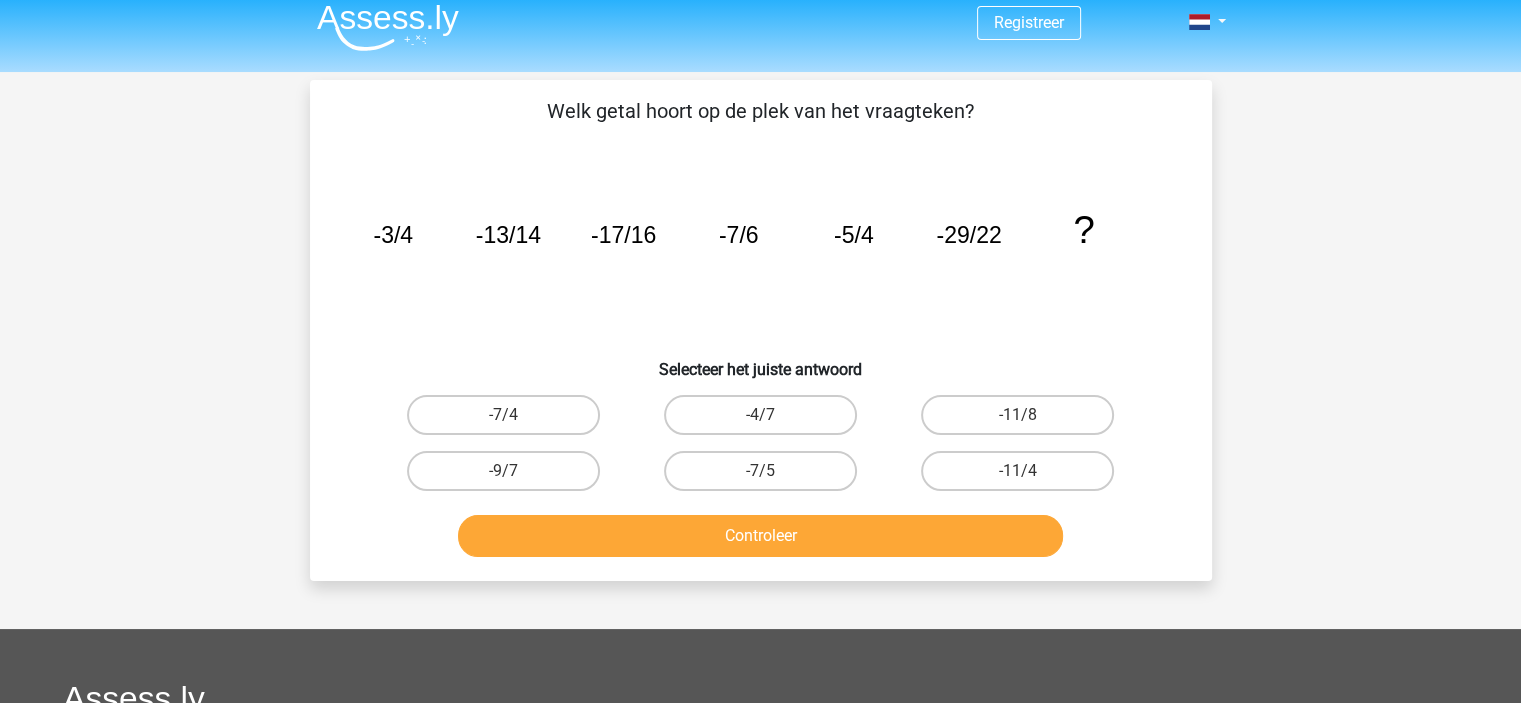 scroll, scrollTop: 5, scrollLeft: 0, axis: vertical 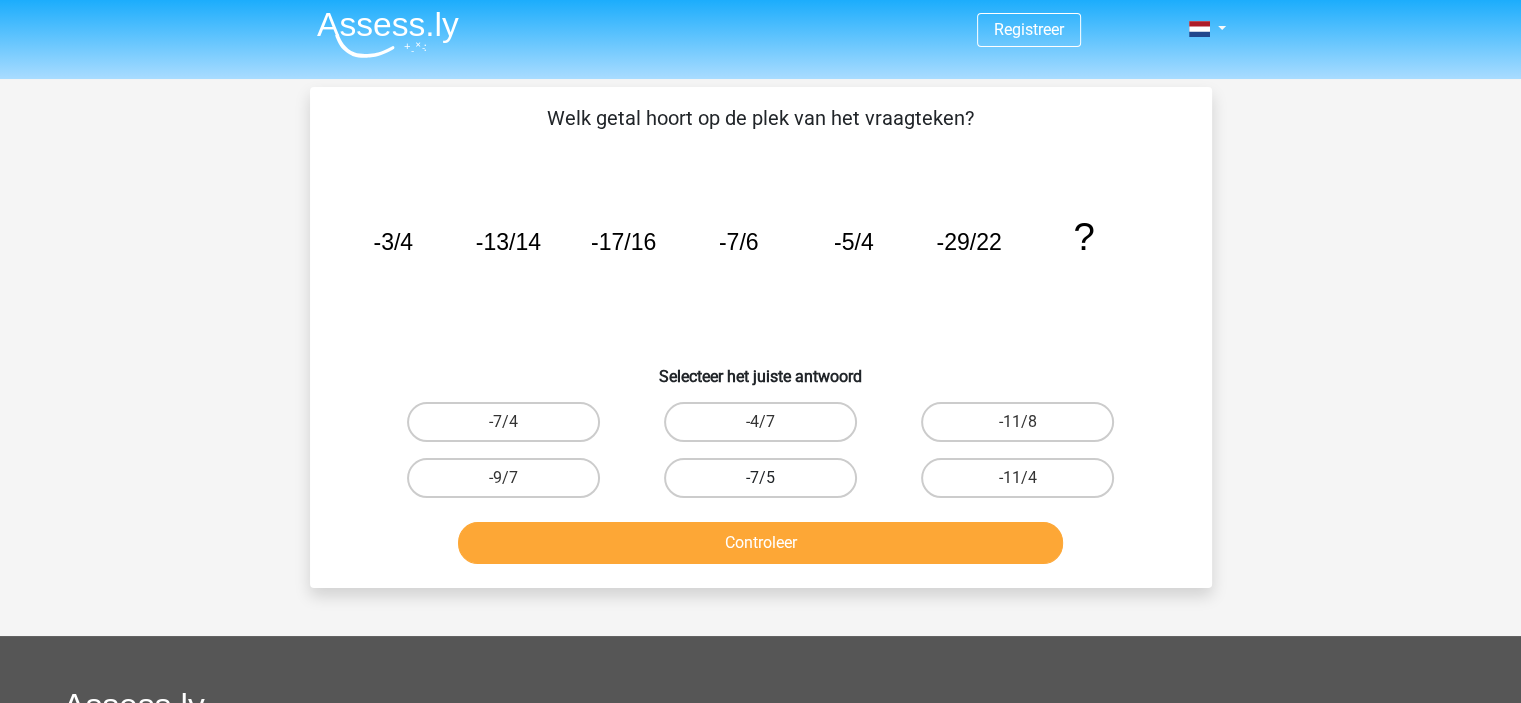 click on "-7/5" at bounding box center [760, 478] 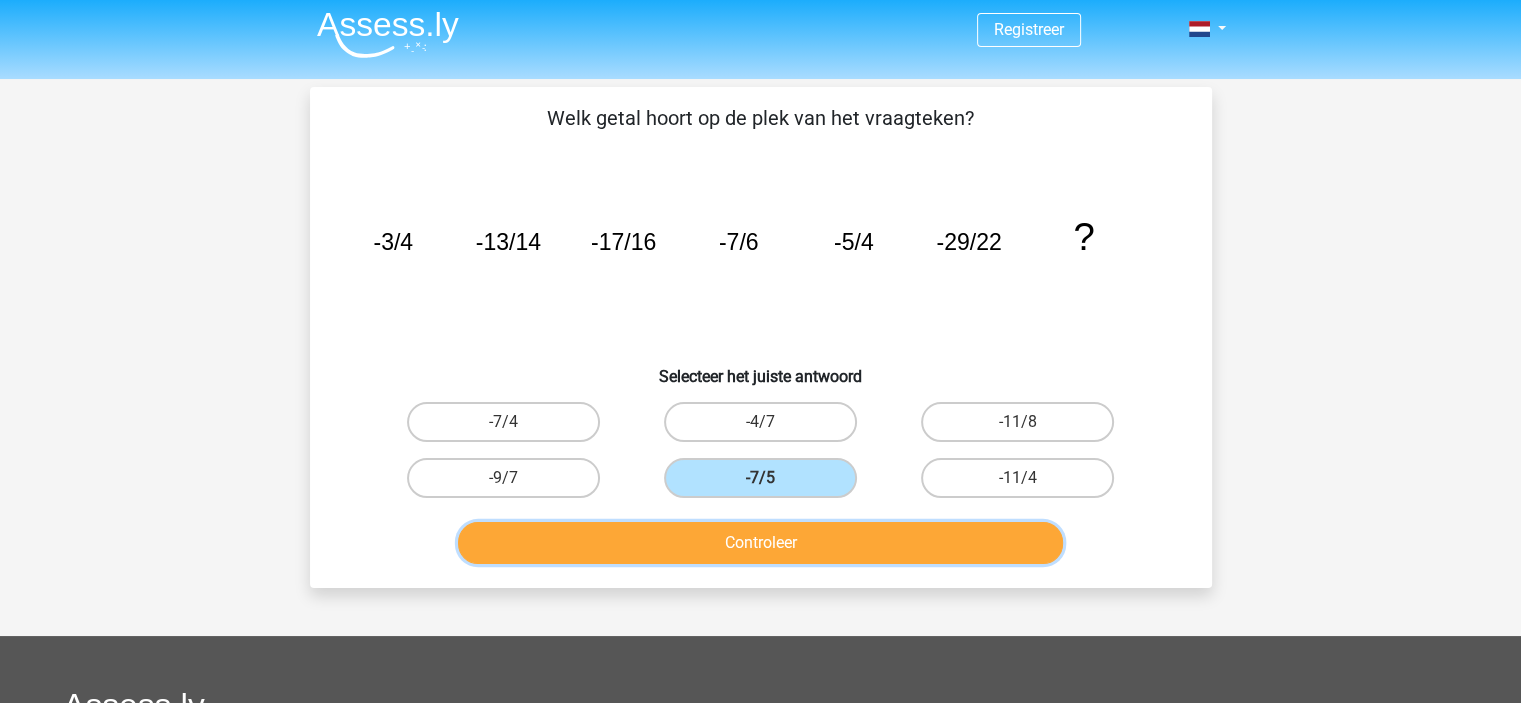 click on "Controleer" at bounding box center (760, 543) 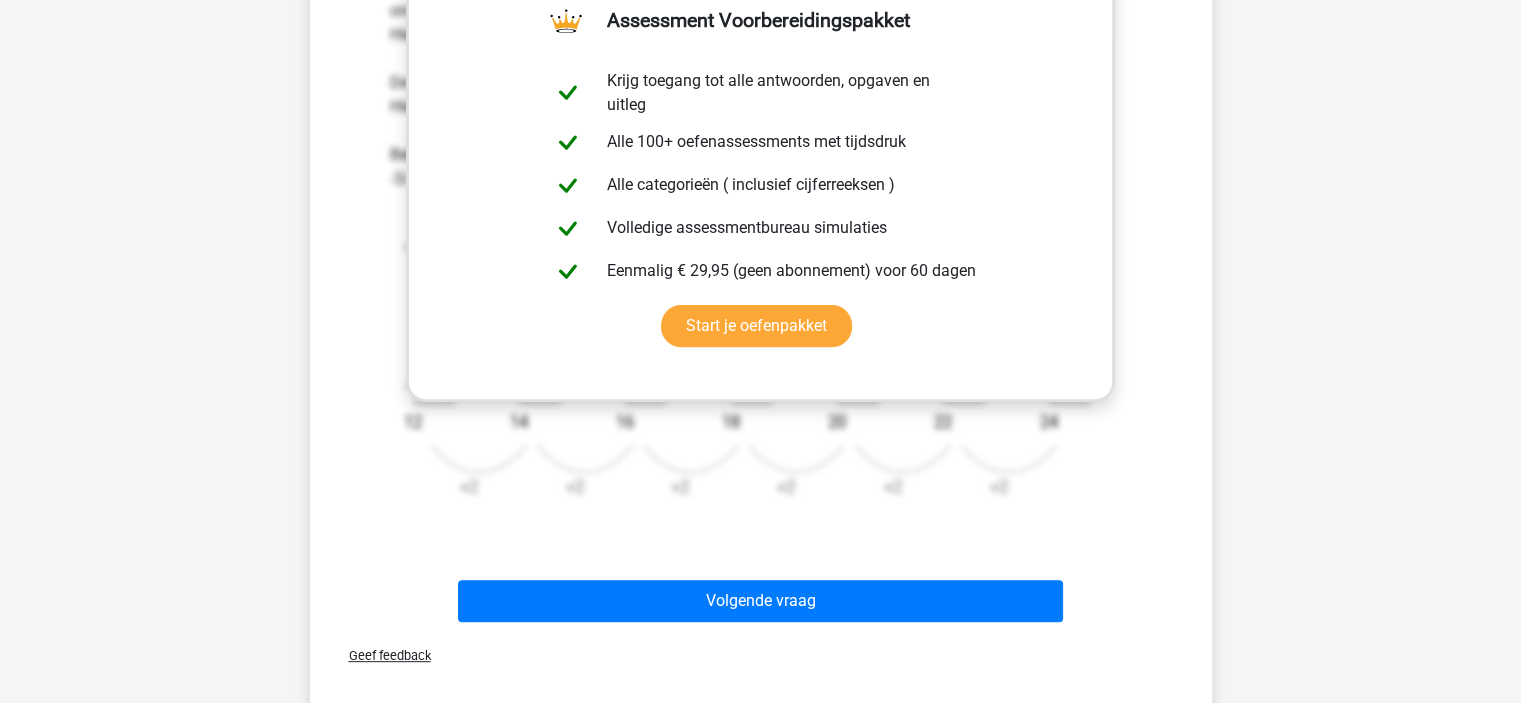 scroll, scrollTop: 728, scrollLeft: 0, axis: vertical 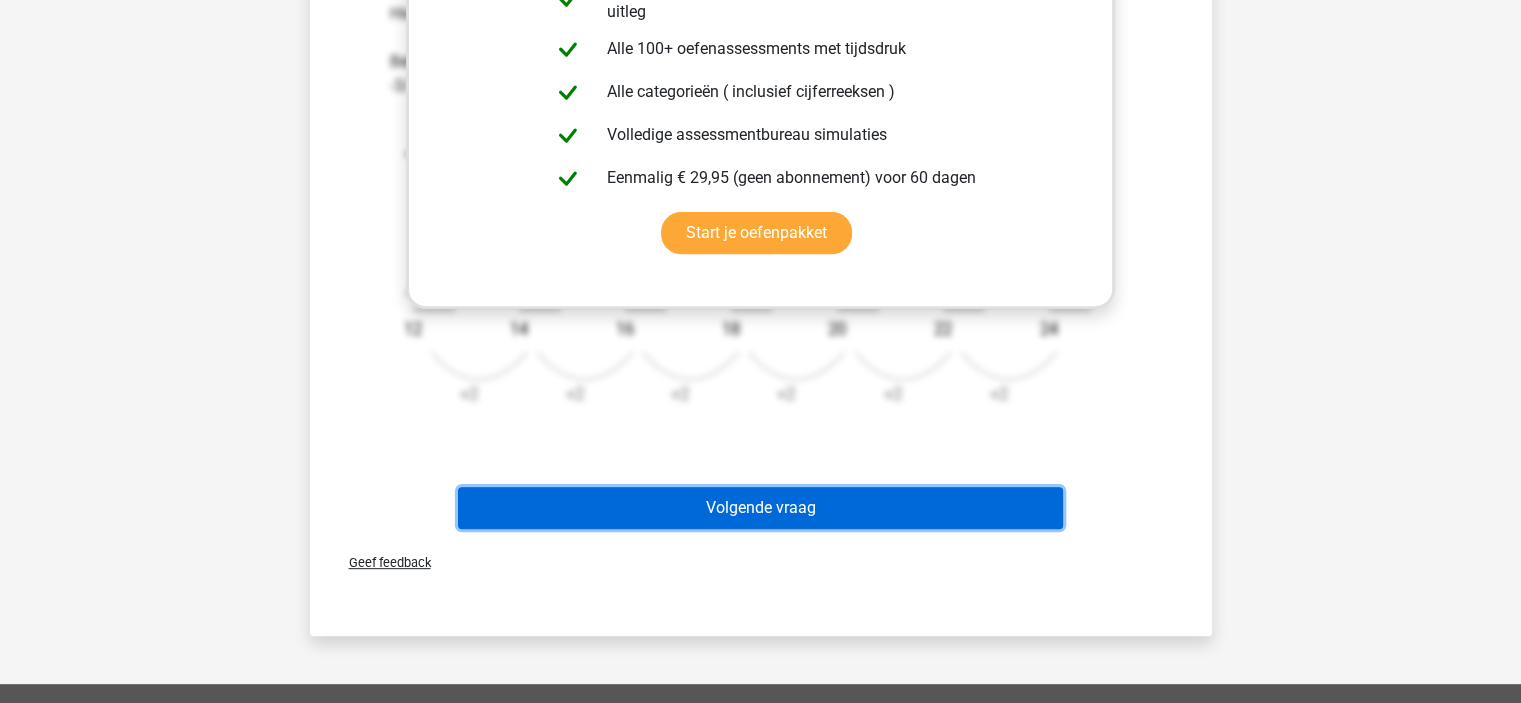 click on "Volgende vraag" at bounding box center (760, 508) 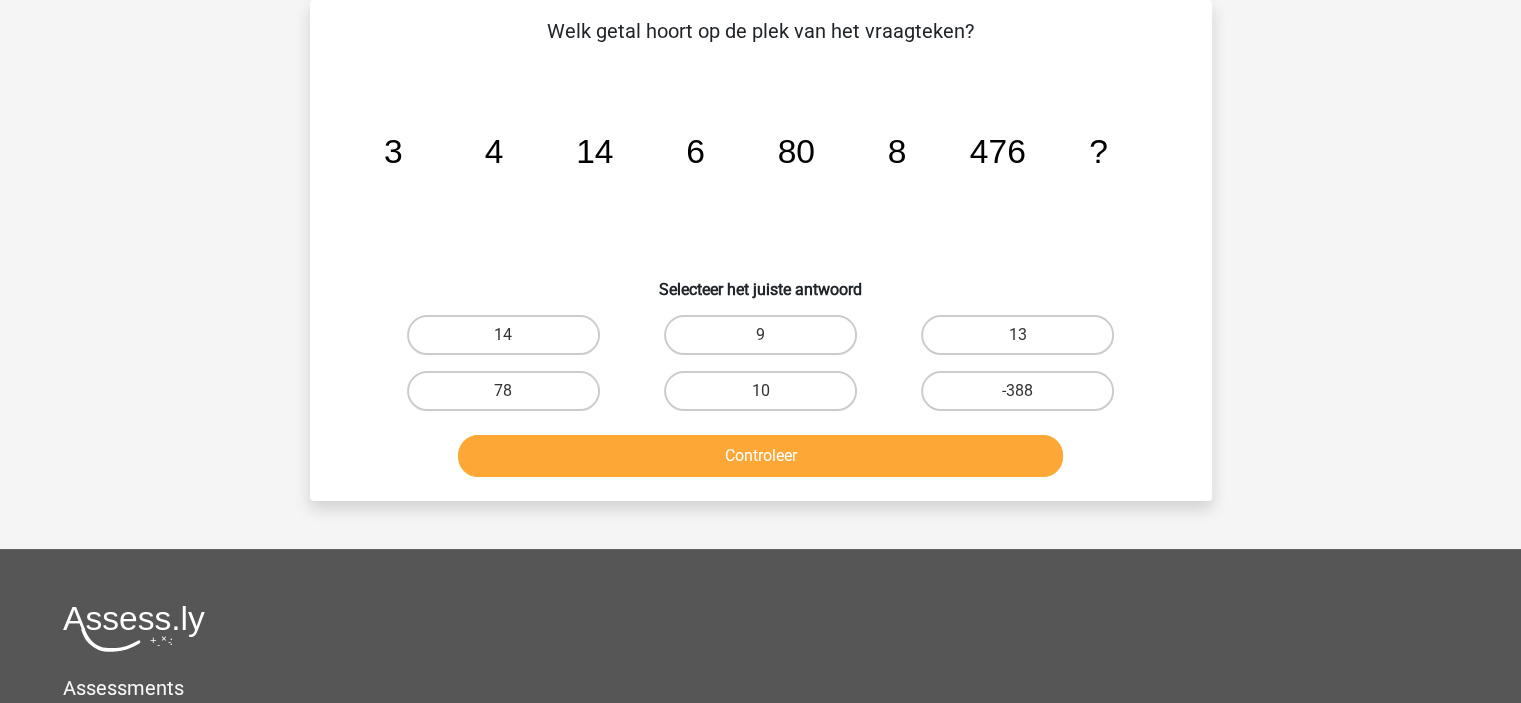scroll, scrollTop: 0, scrollLeft: 0, axis: both 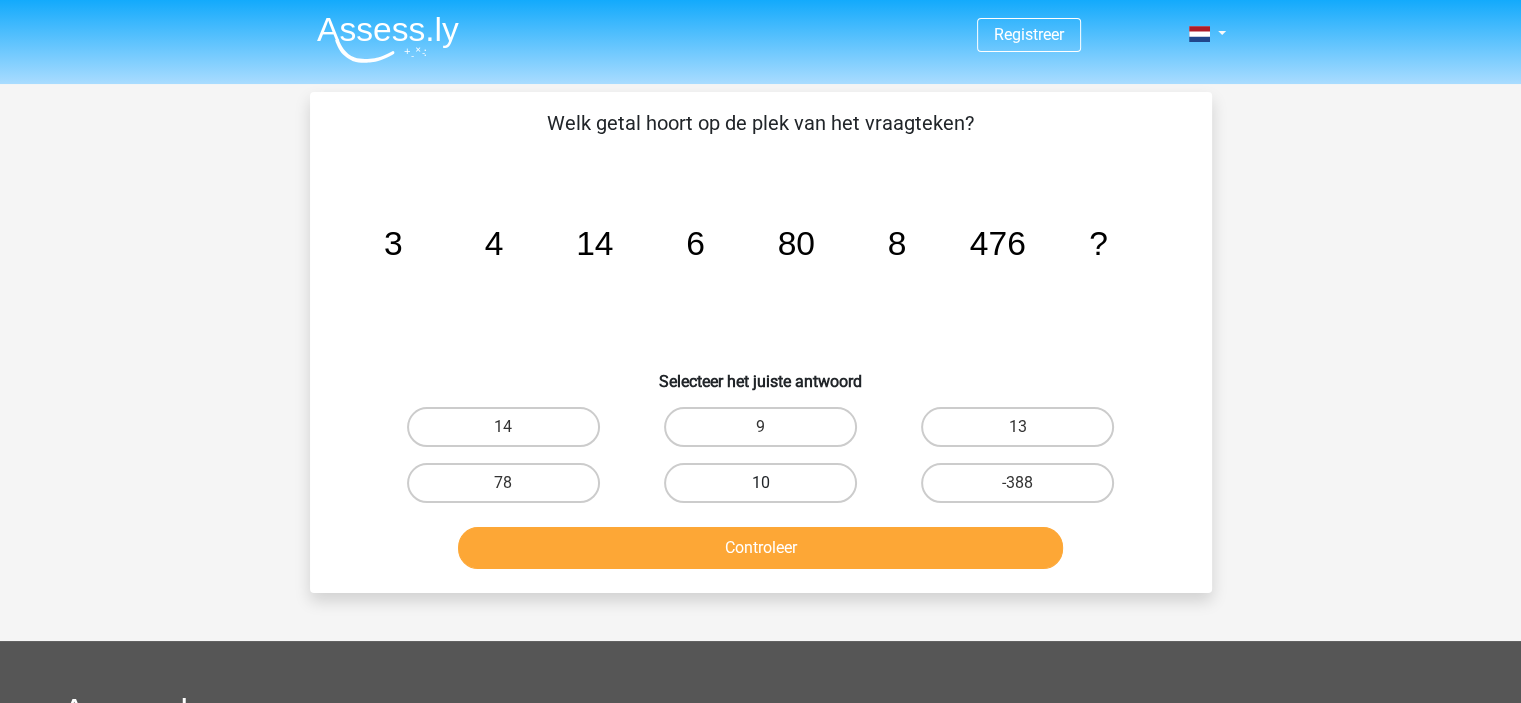 click on "10" at bounding box center (760, 483) 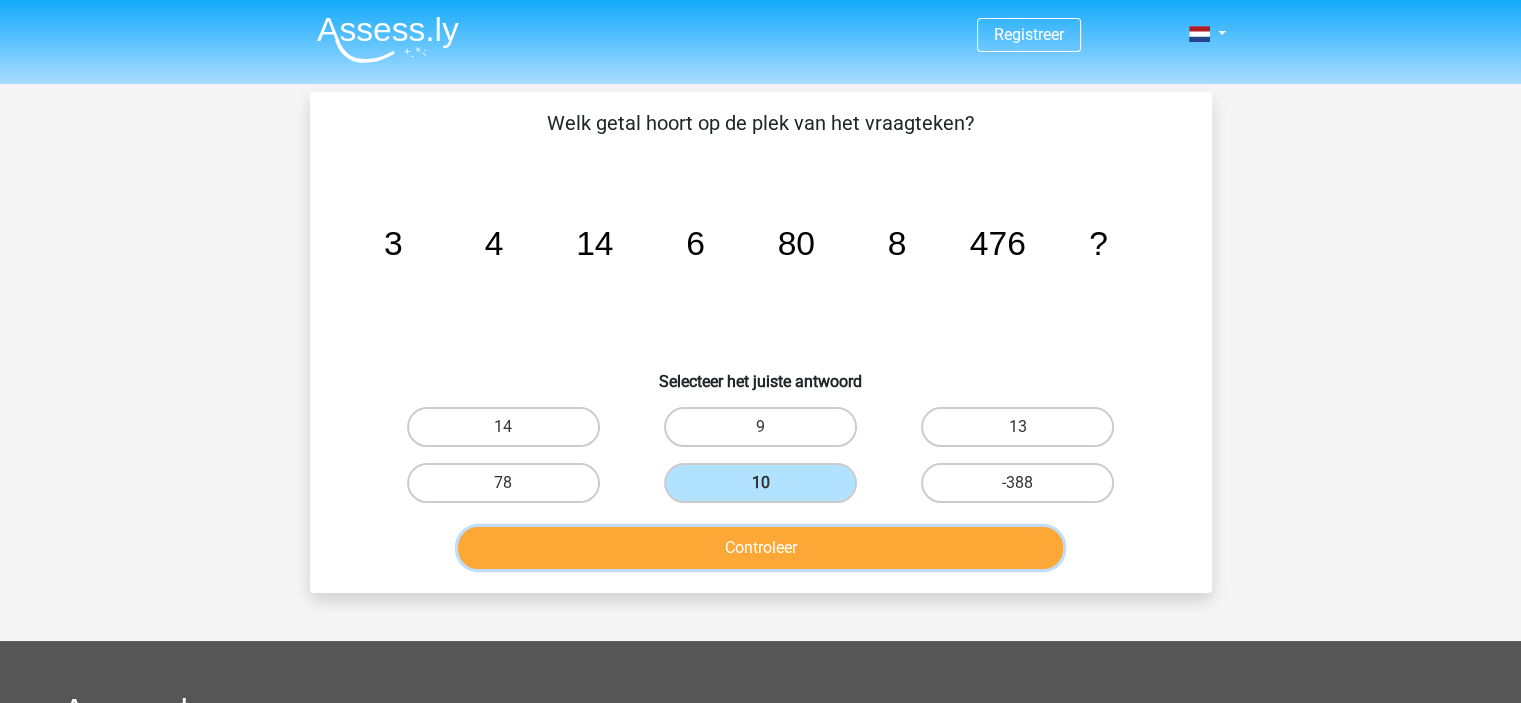 click on "Controleer" at bounding box center [760, 548] 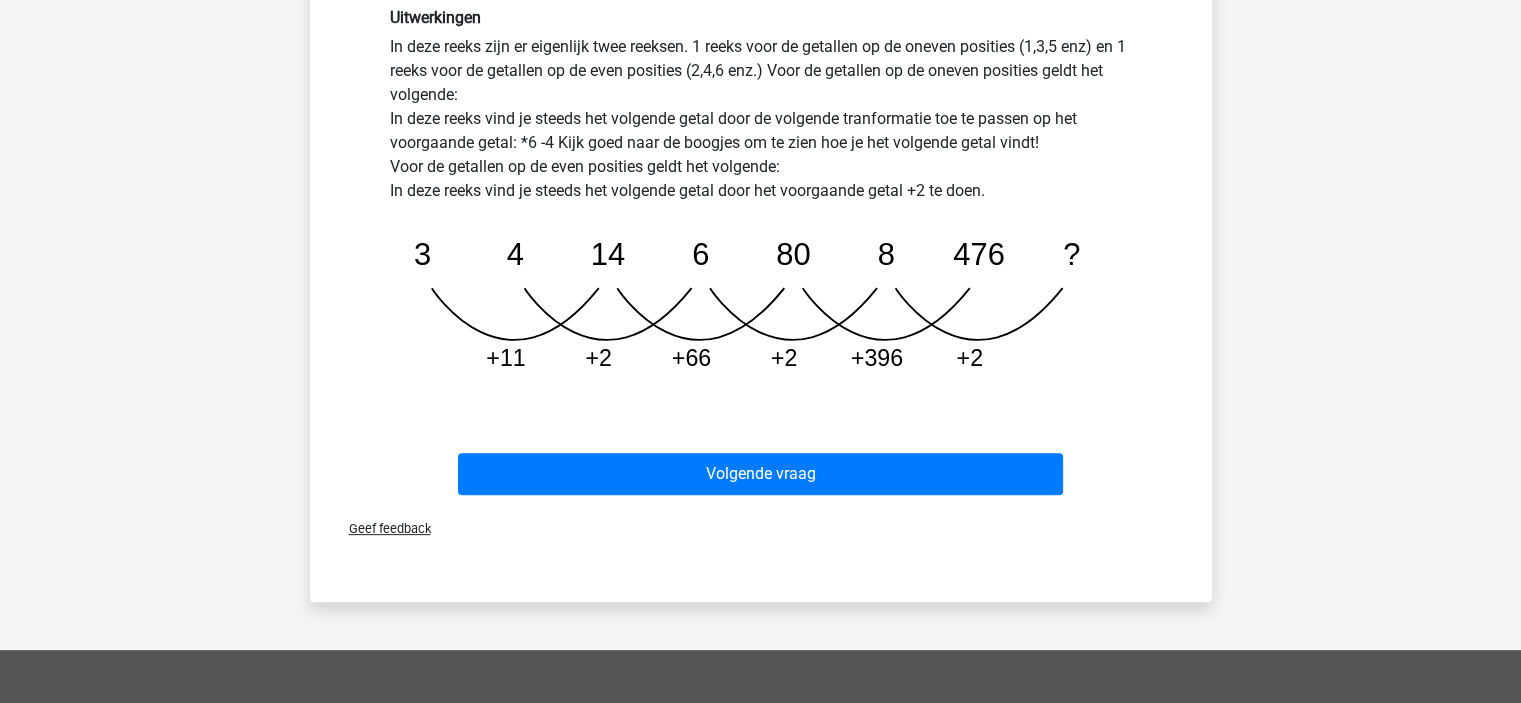 scroll, scrollTop: 553, scrollLeft: 0, axis: vertical 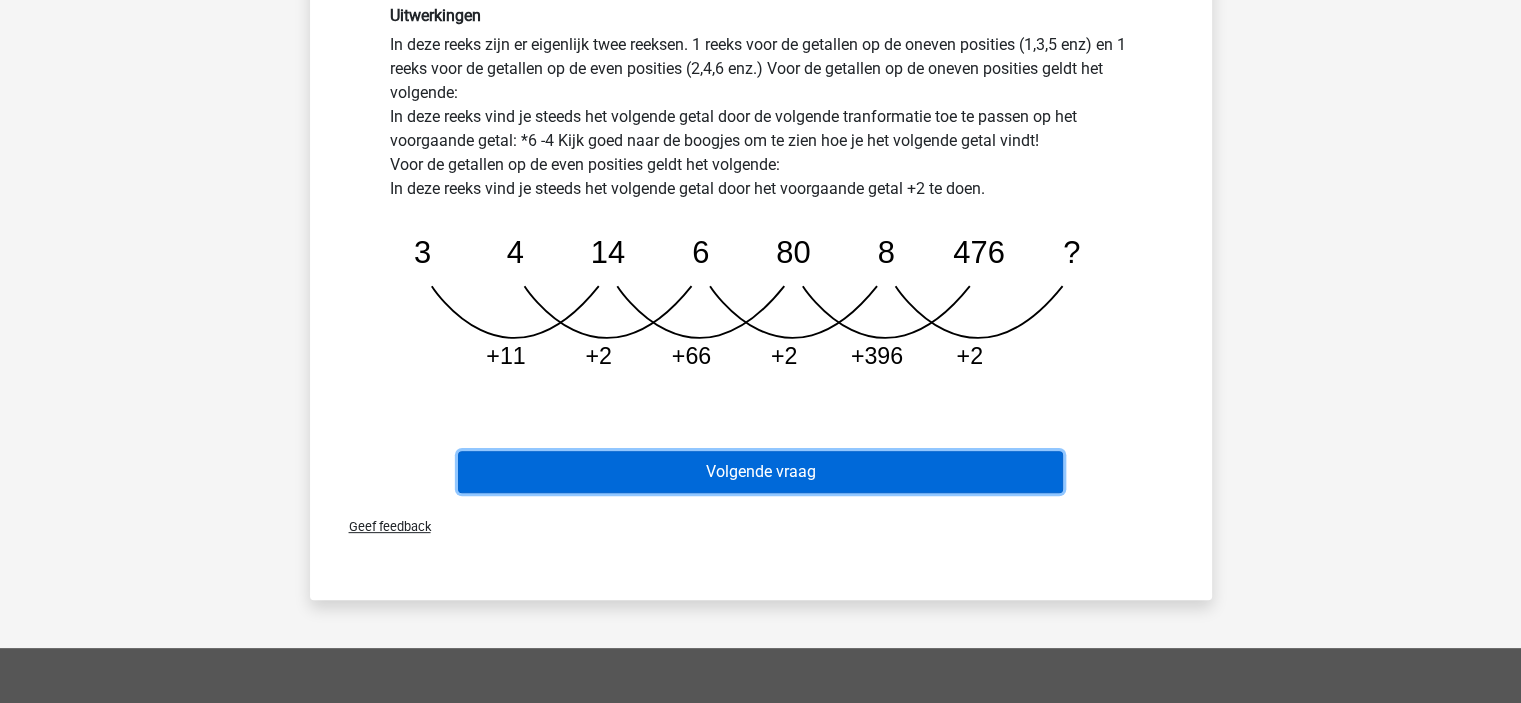 click on "Volgende vraag" at bounding box center [760, 472] 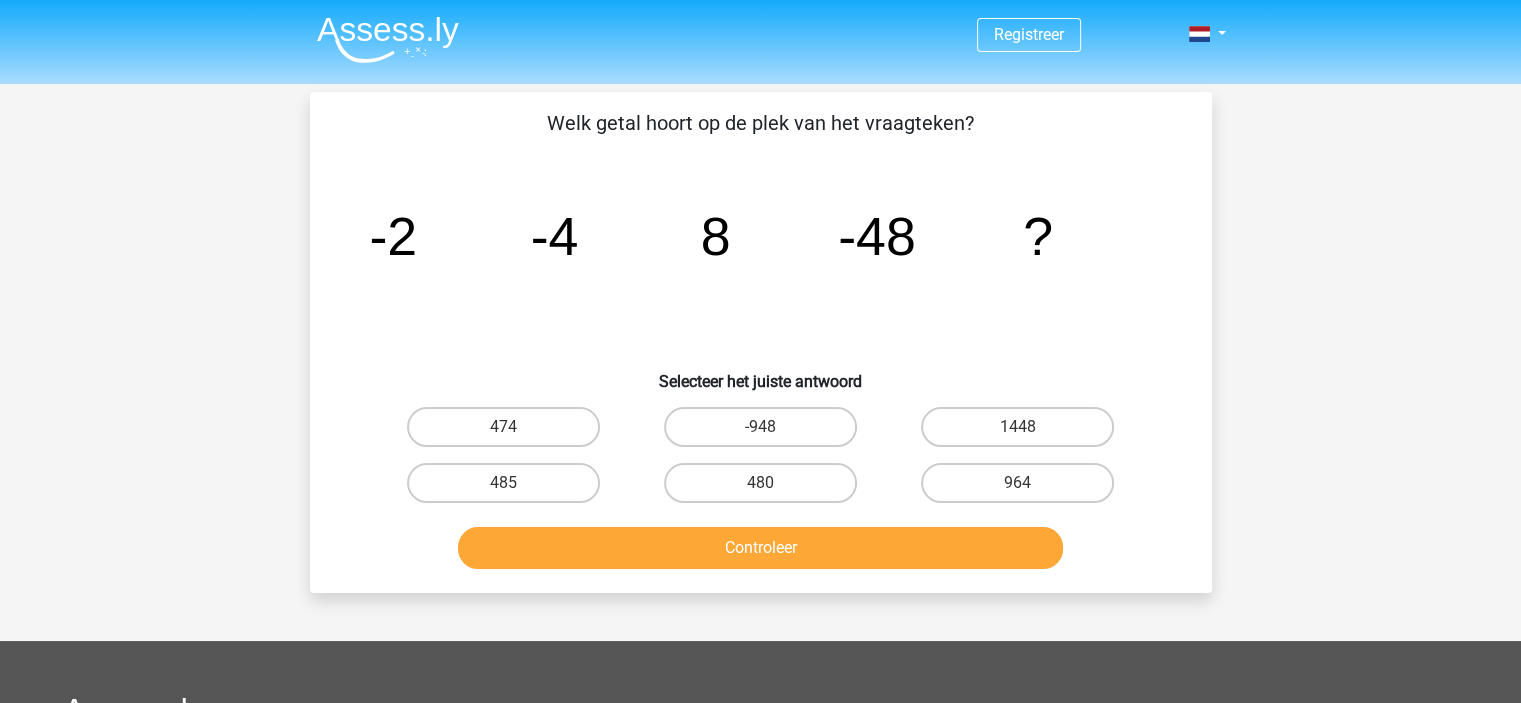 scroll, scrollTop: 0, scrollLeft: 0, axis: both 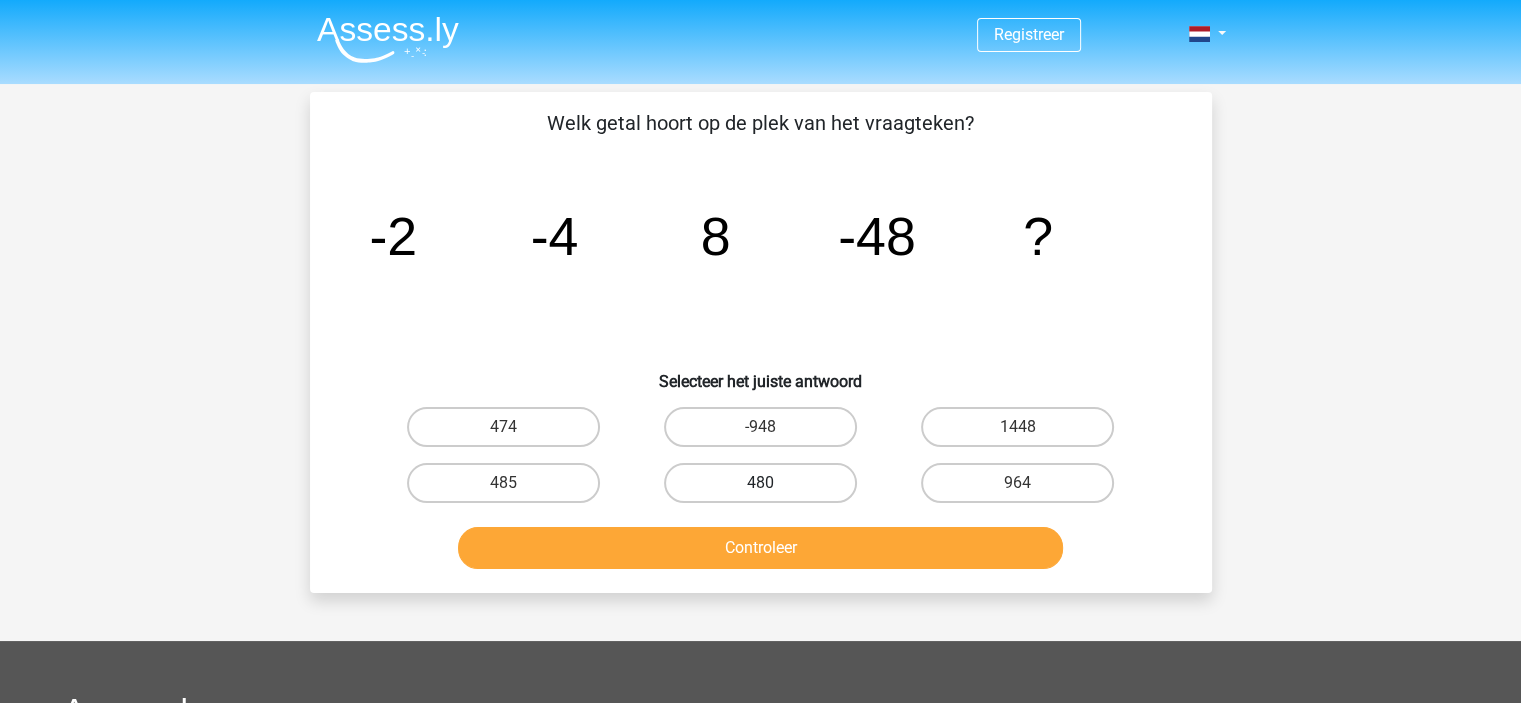 click on "480" at bounding box center [760, 483] 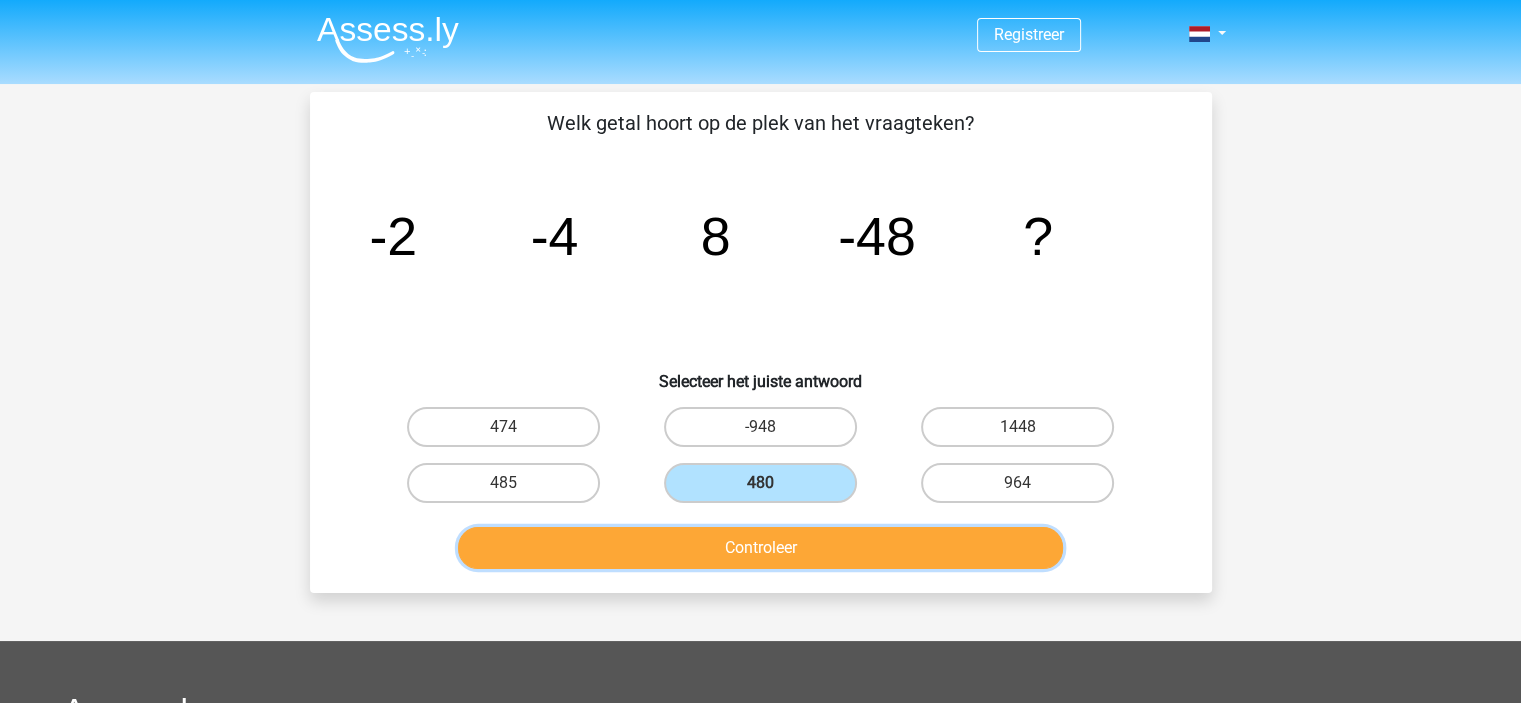 click on "Controleer" at bounding box center [760, 548] 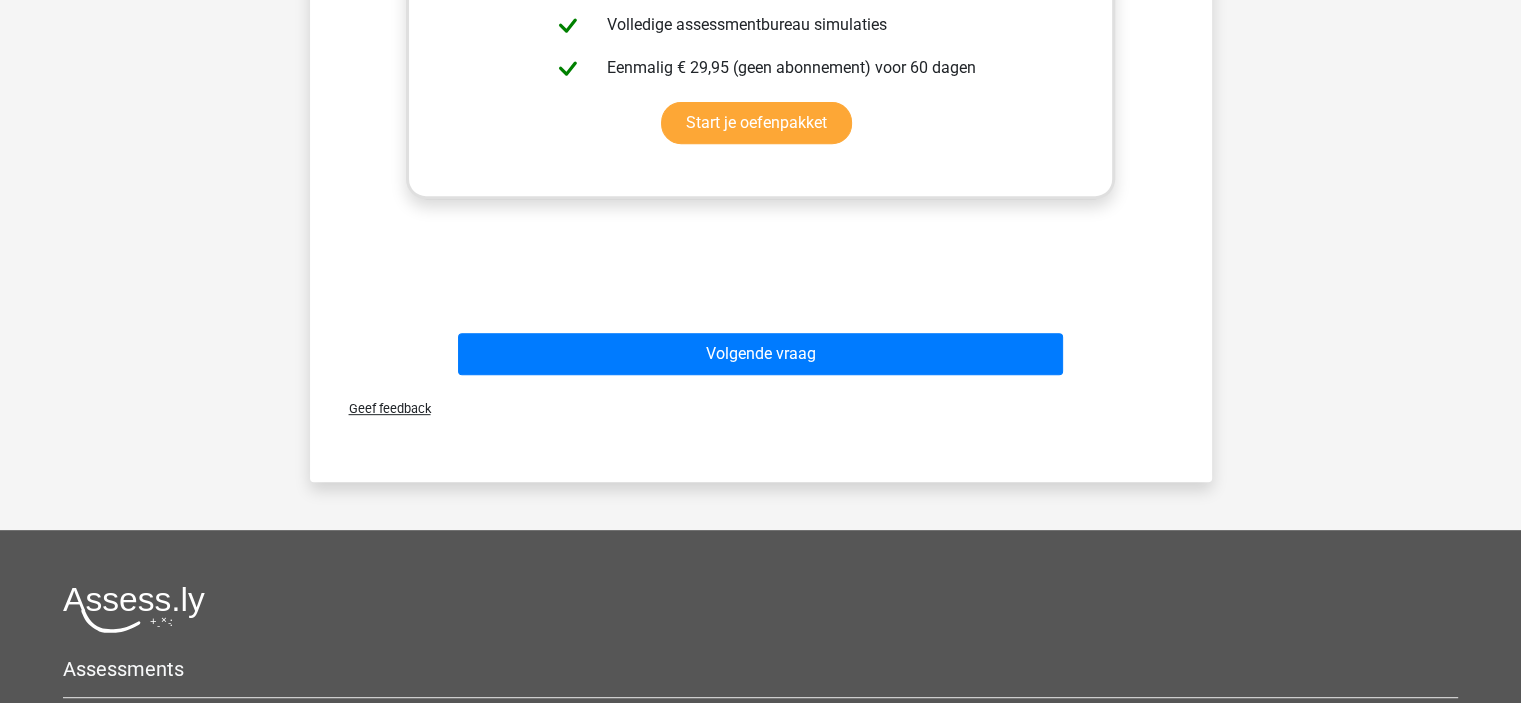 scroll, scrollTop: 841, scrollLeft: 0, axis: vertical 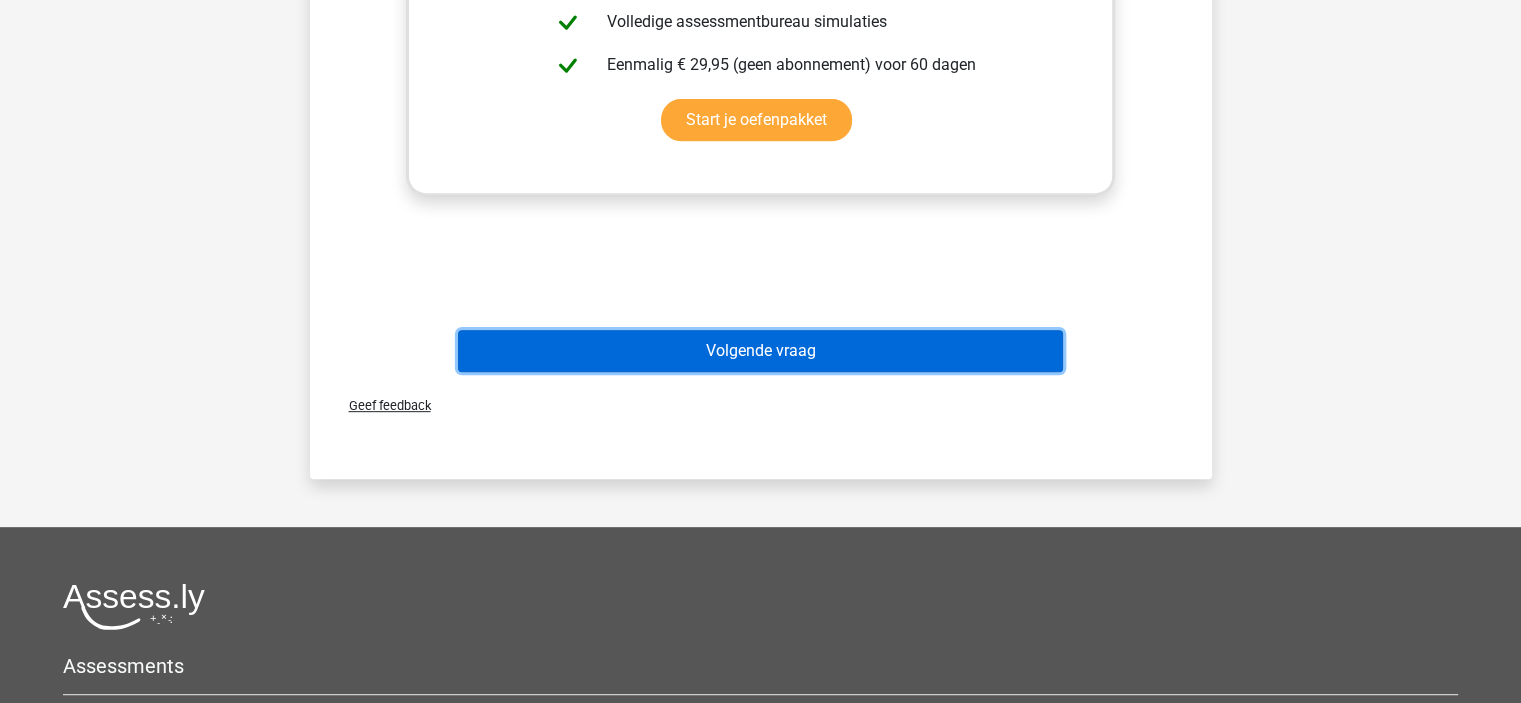 click on "Volgende vraag" at bounding box center [760, 351] 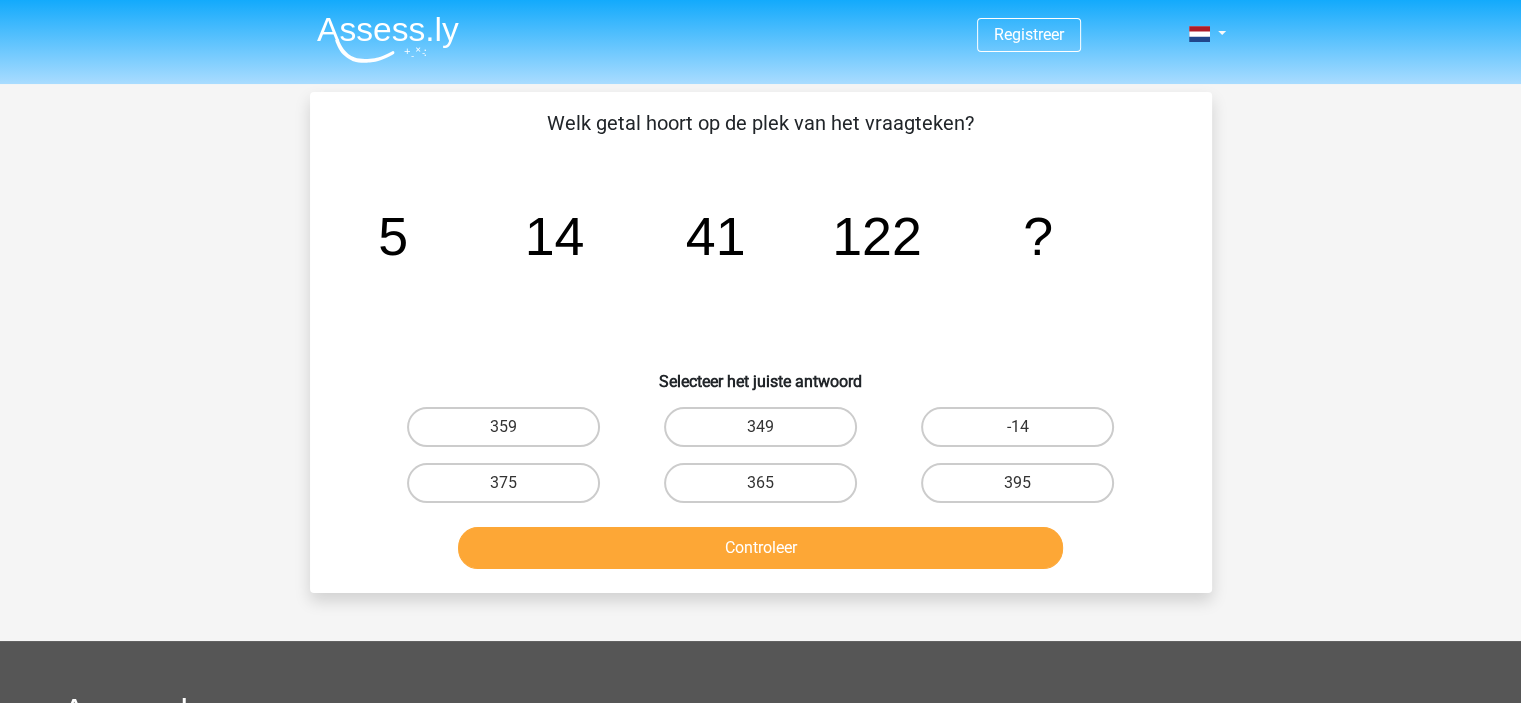 scroll, scrollTop: 0, scrollLeft: 0, axis: both 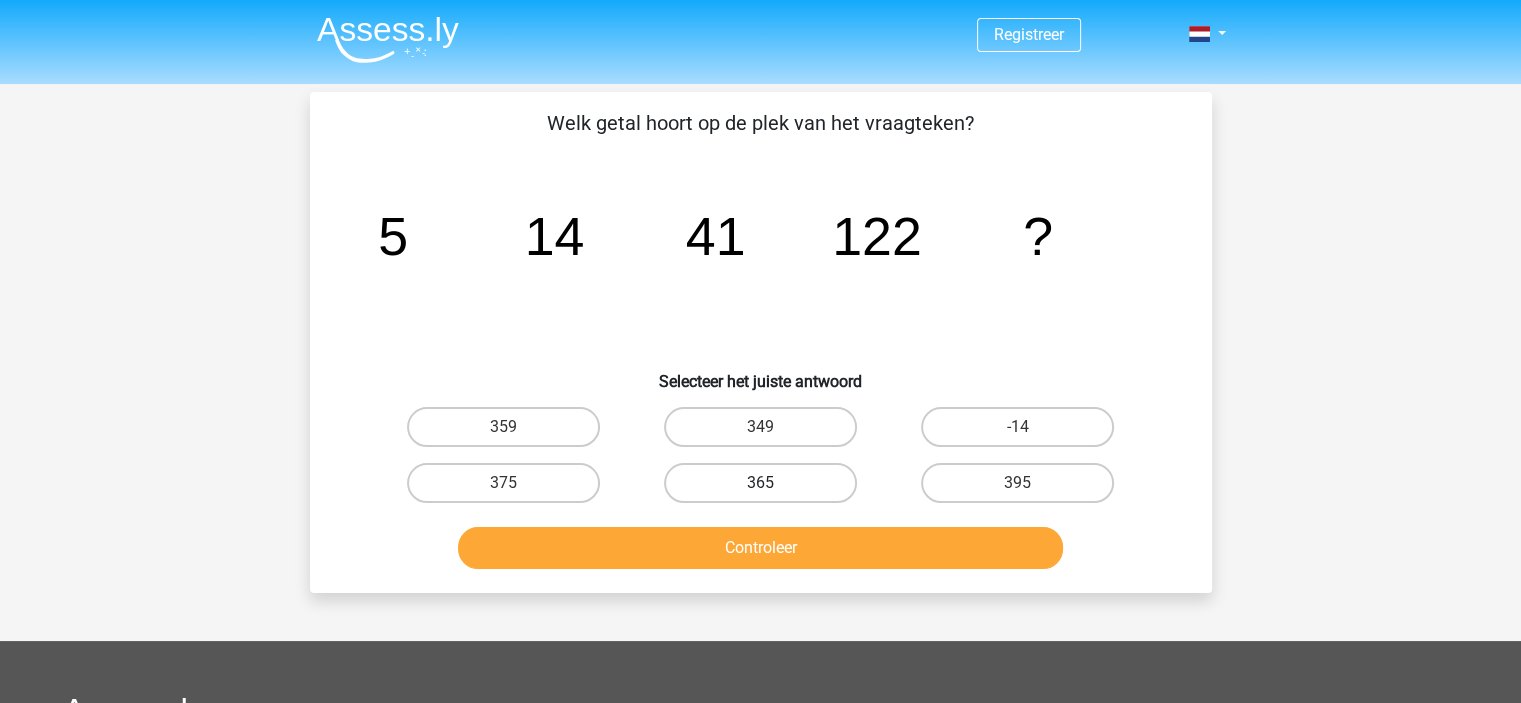 click on "365" at bounding box center [760, 483] 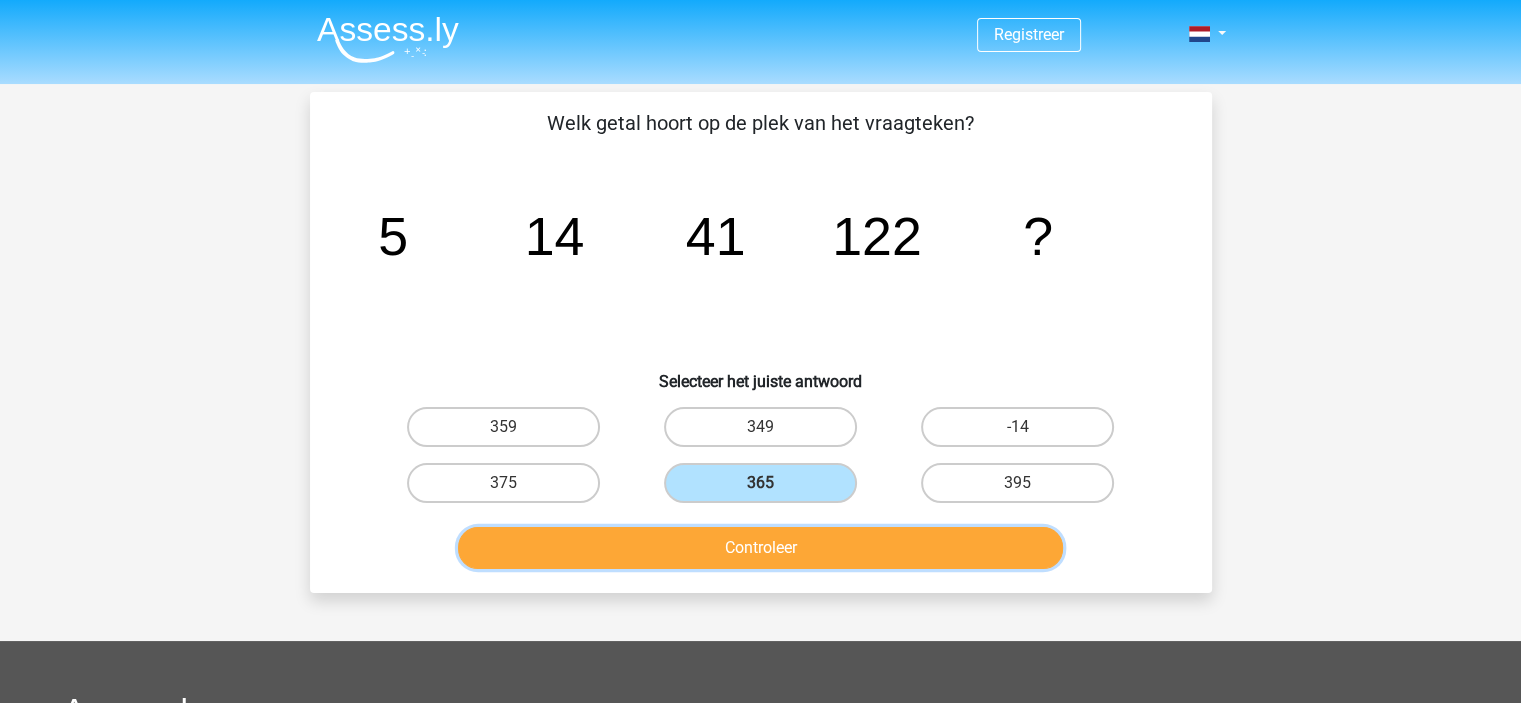 click on "Controleer" at bounding box center [760, 548] 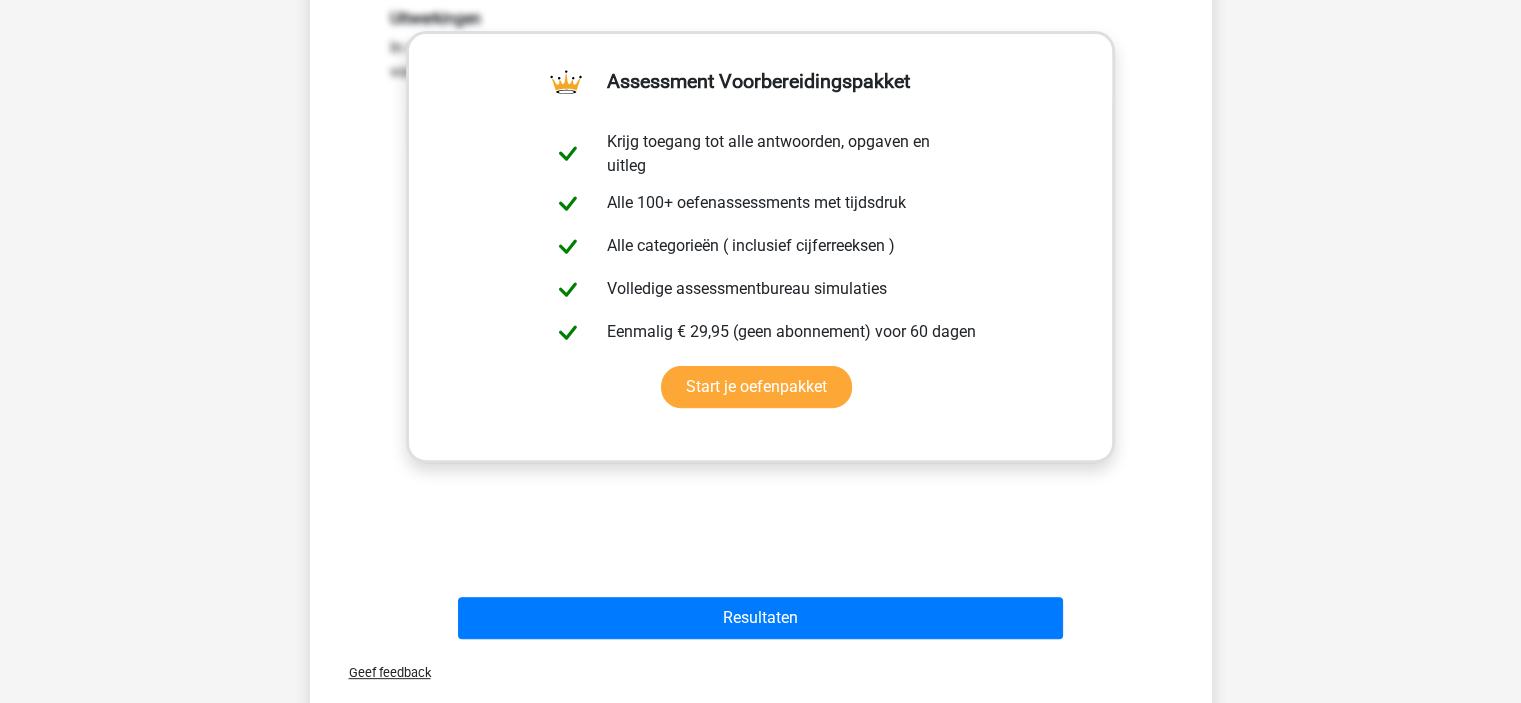 scroll, scrollTop: 604, scrollLeft: 0, axis: vertical 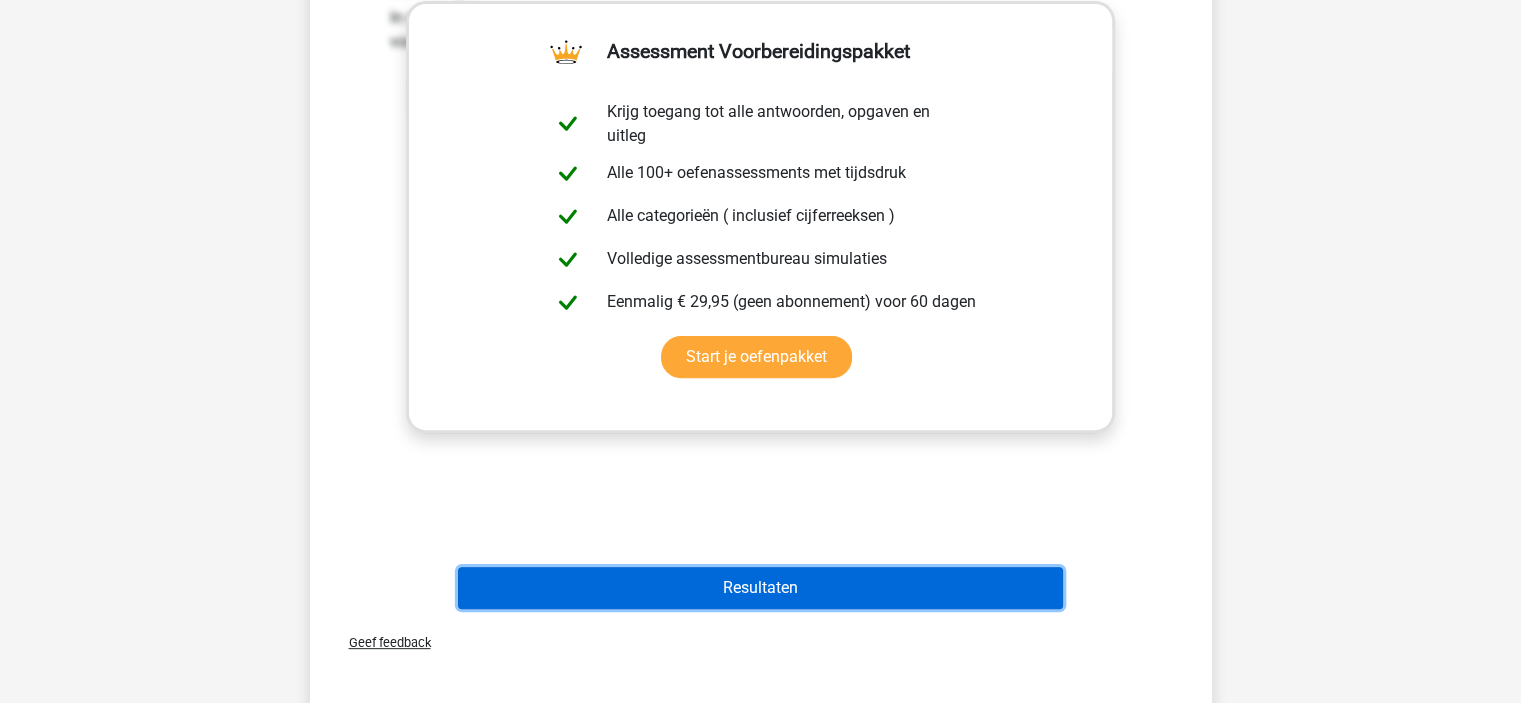 click on "Resultaten" at bounding box center (760, 588) 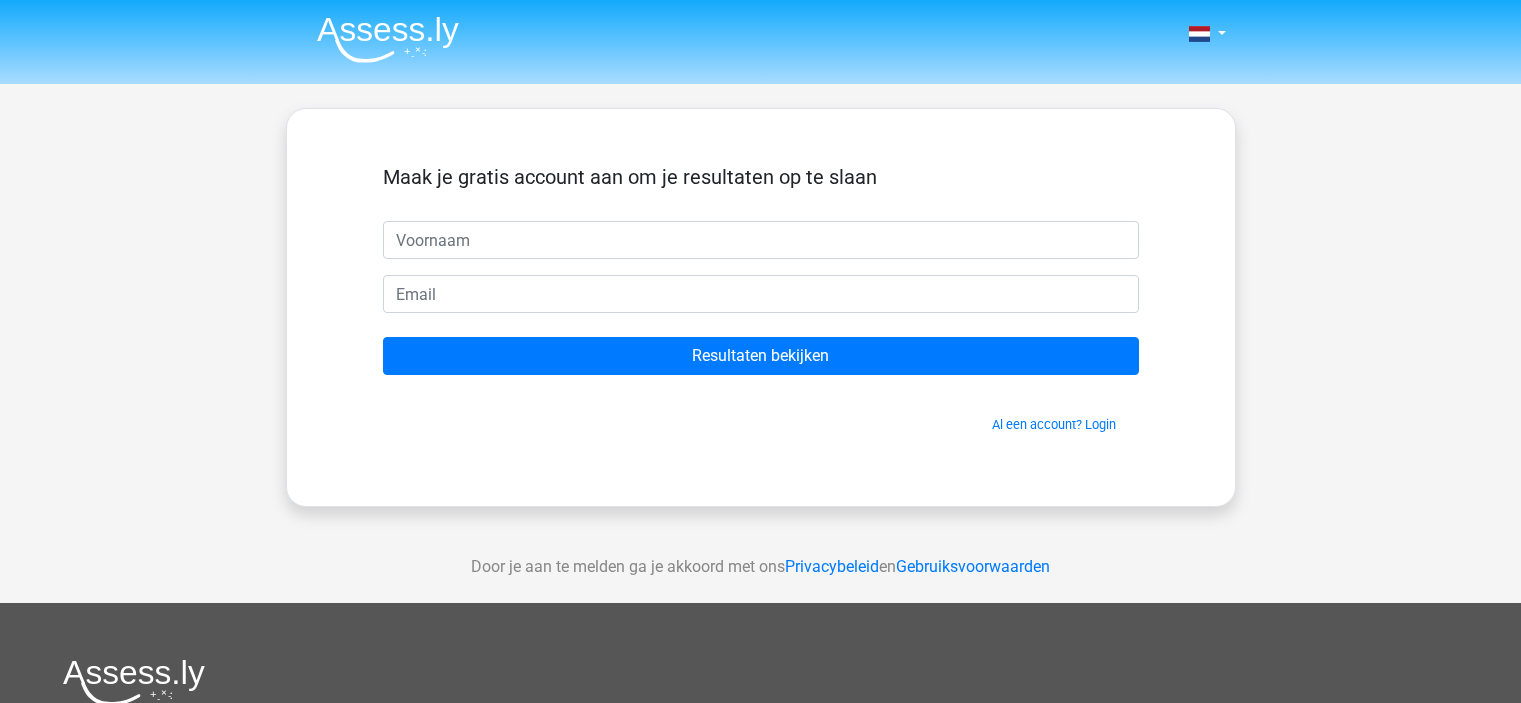 scroll, scrollTop: 0, scrollLeft: 0, axis: both 